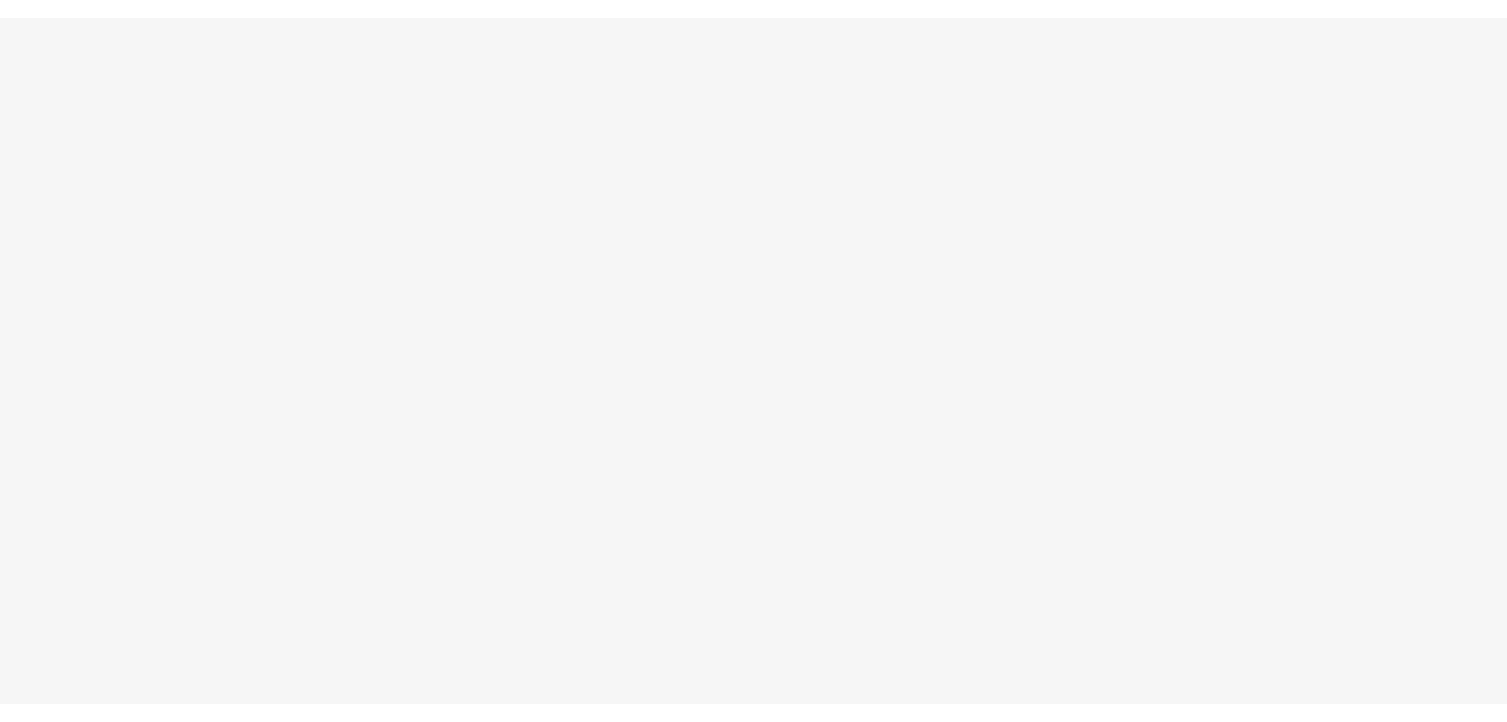 scroll, scrollTop: 0, scrollLeft: 0, axis: both 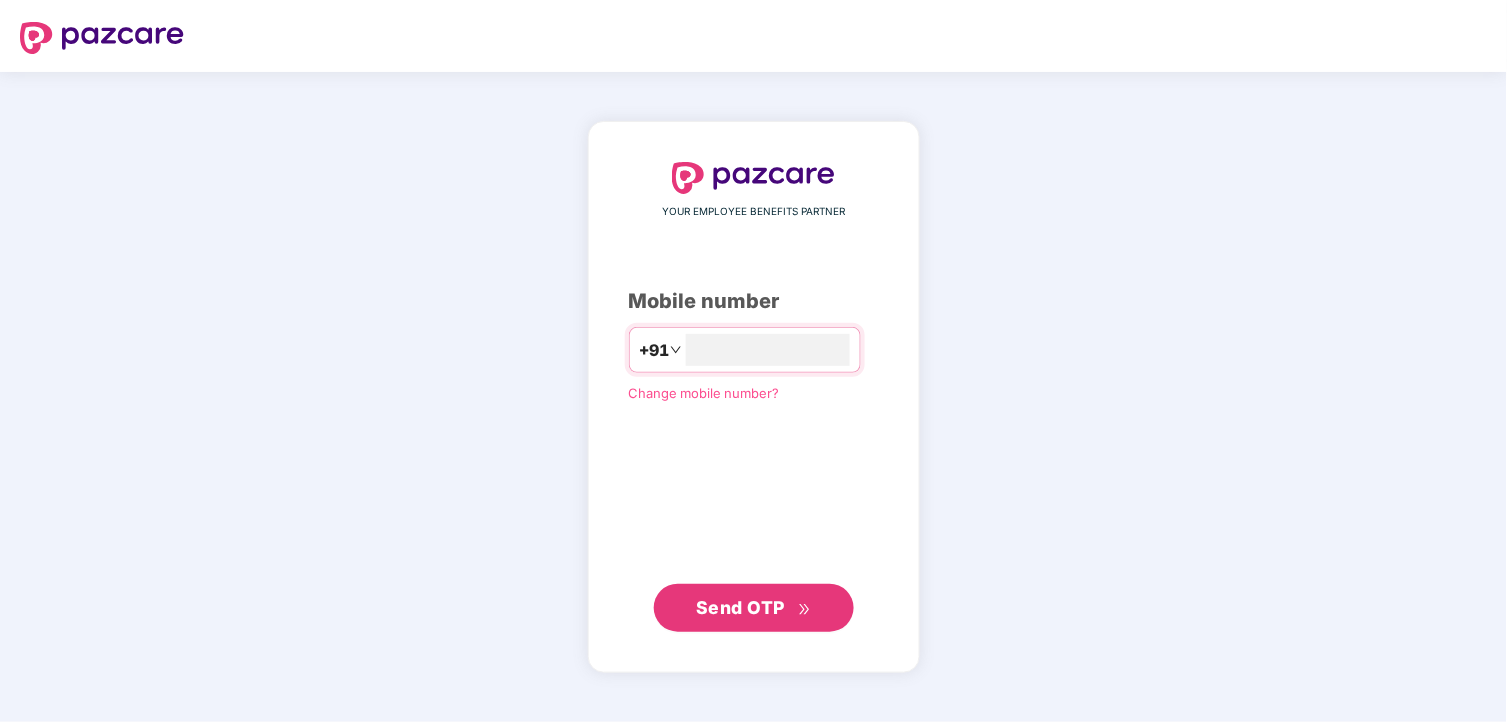 type on "**********" 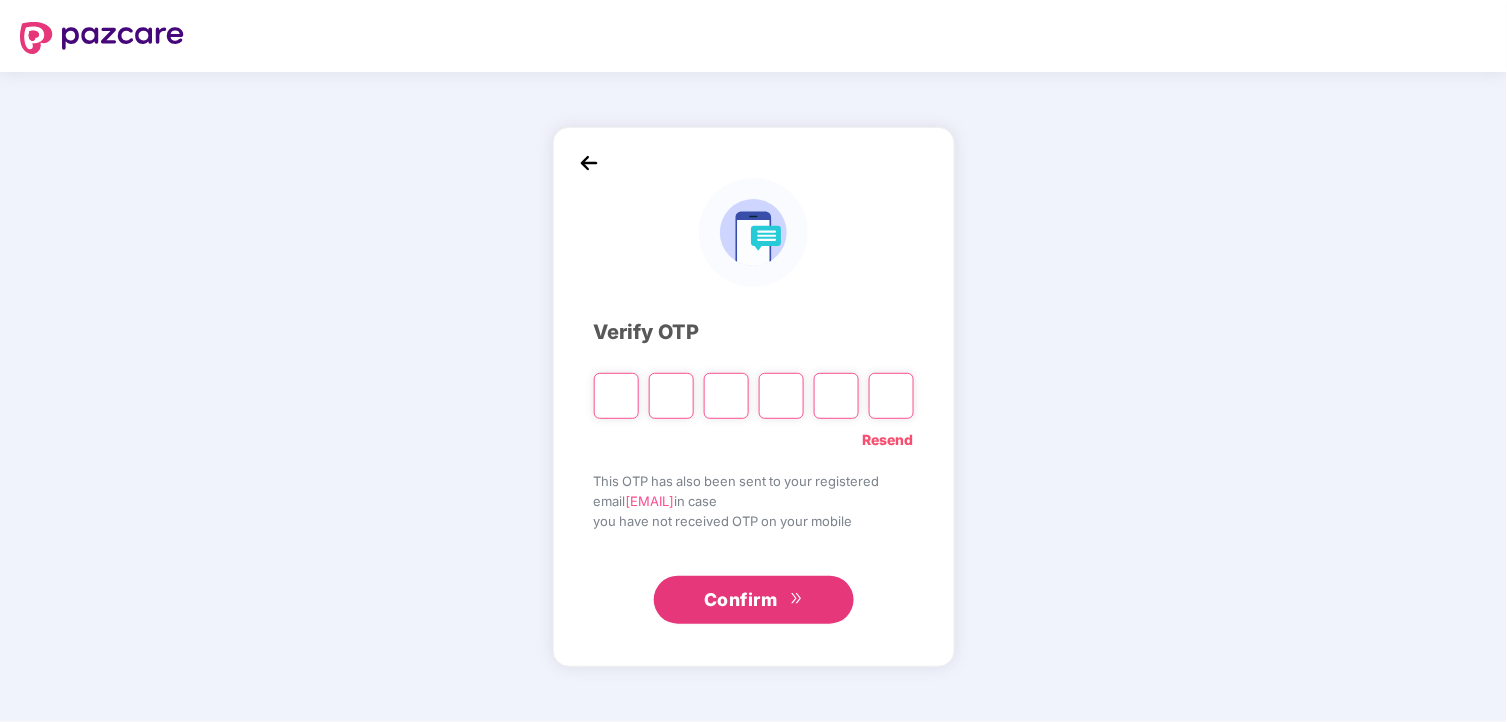 paste on "*" 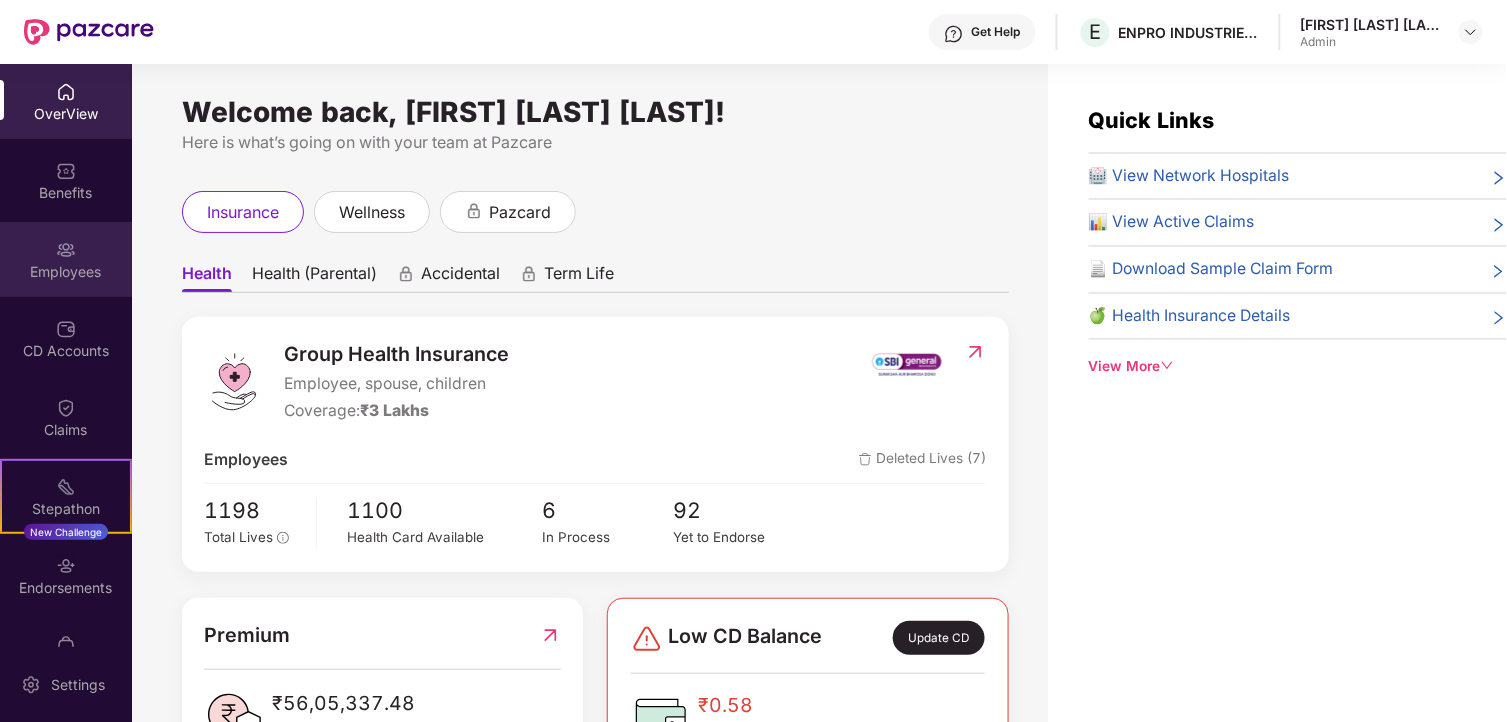 click at bounding box center (66, 250) 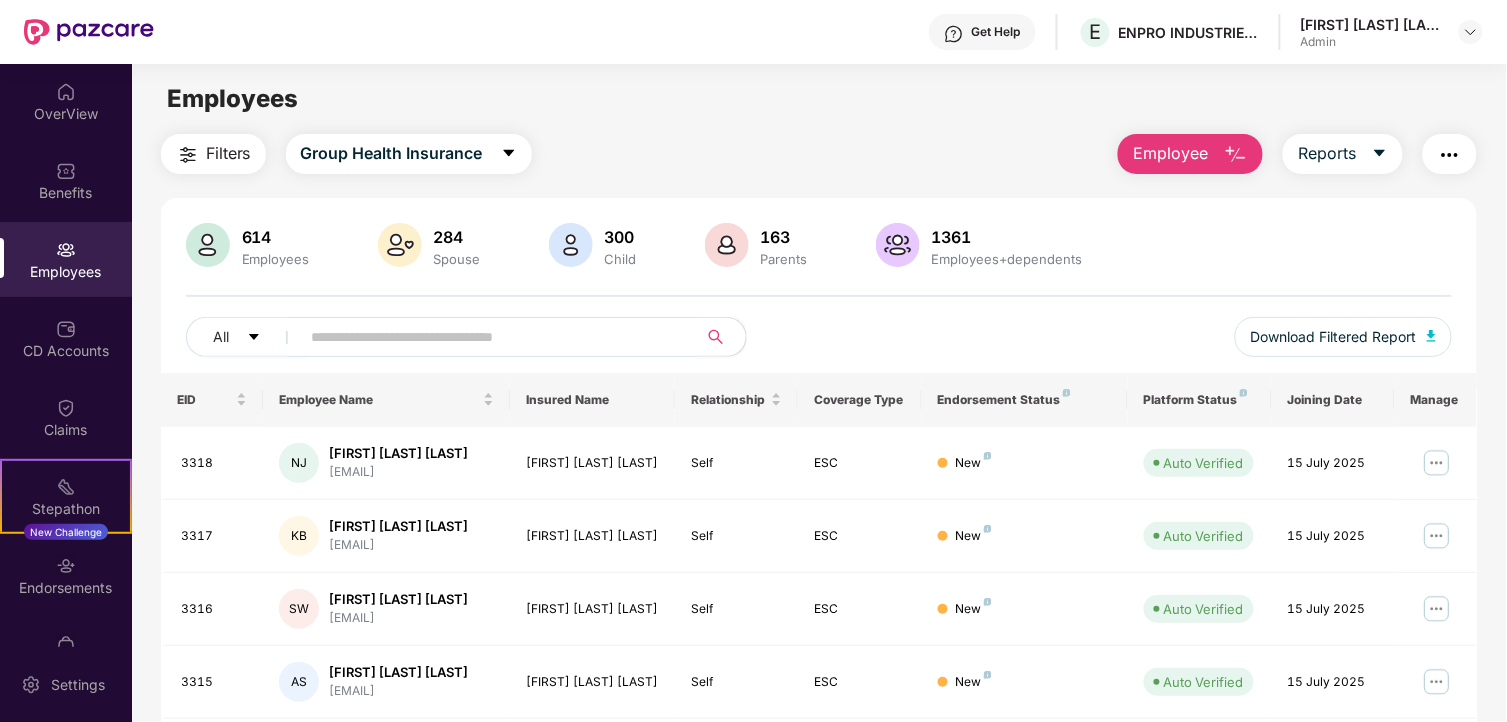 click at bounding box center (491, 337) 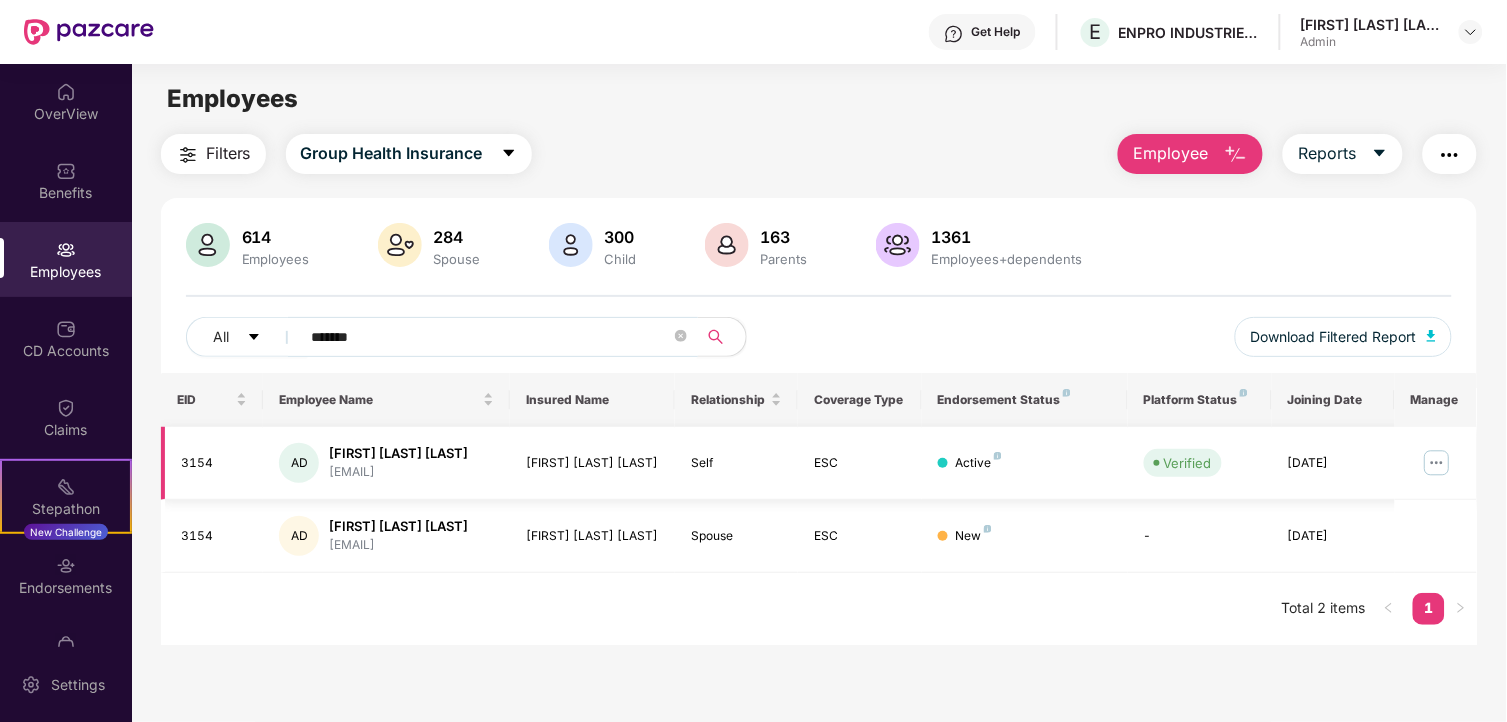 type on "*******" 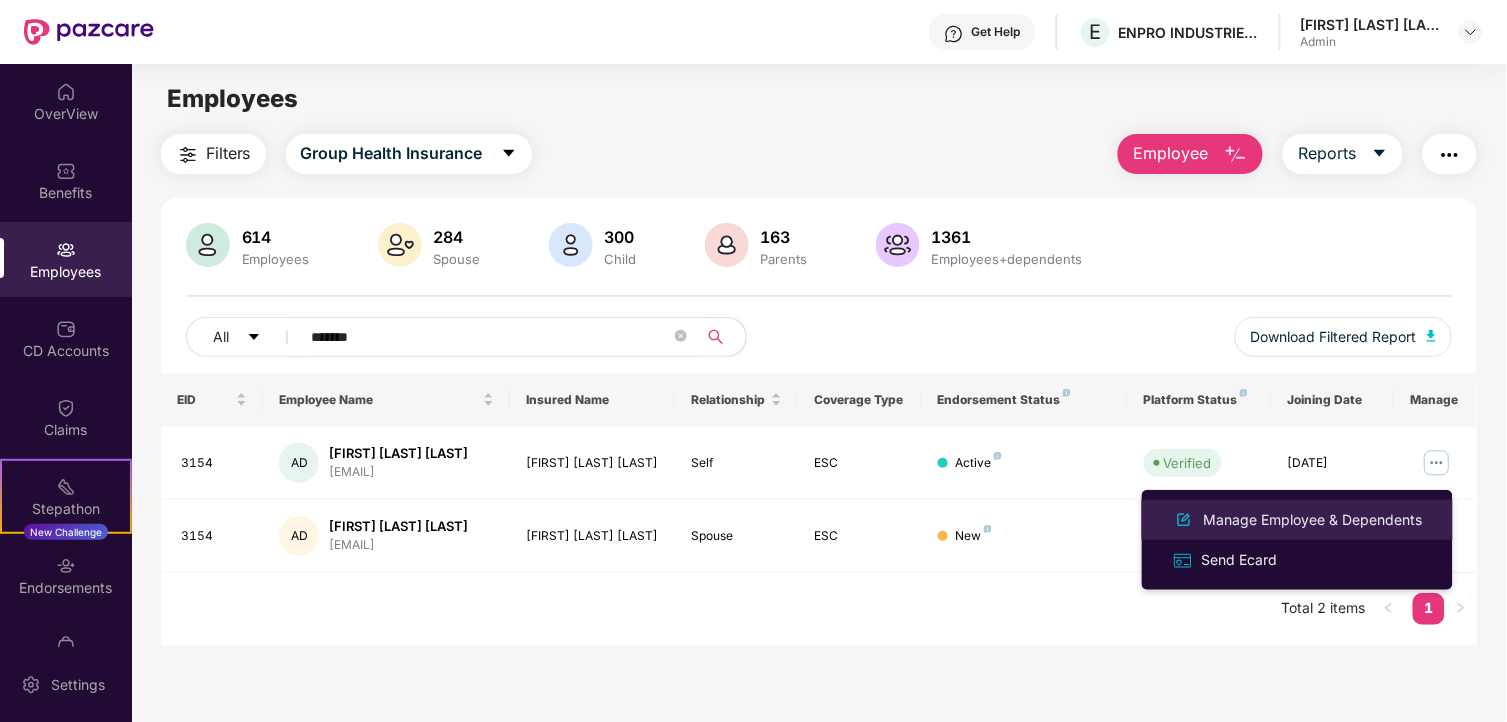 click on "Manage Employee & Dependents" at bounding box center [1313, 520] 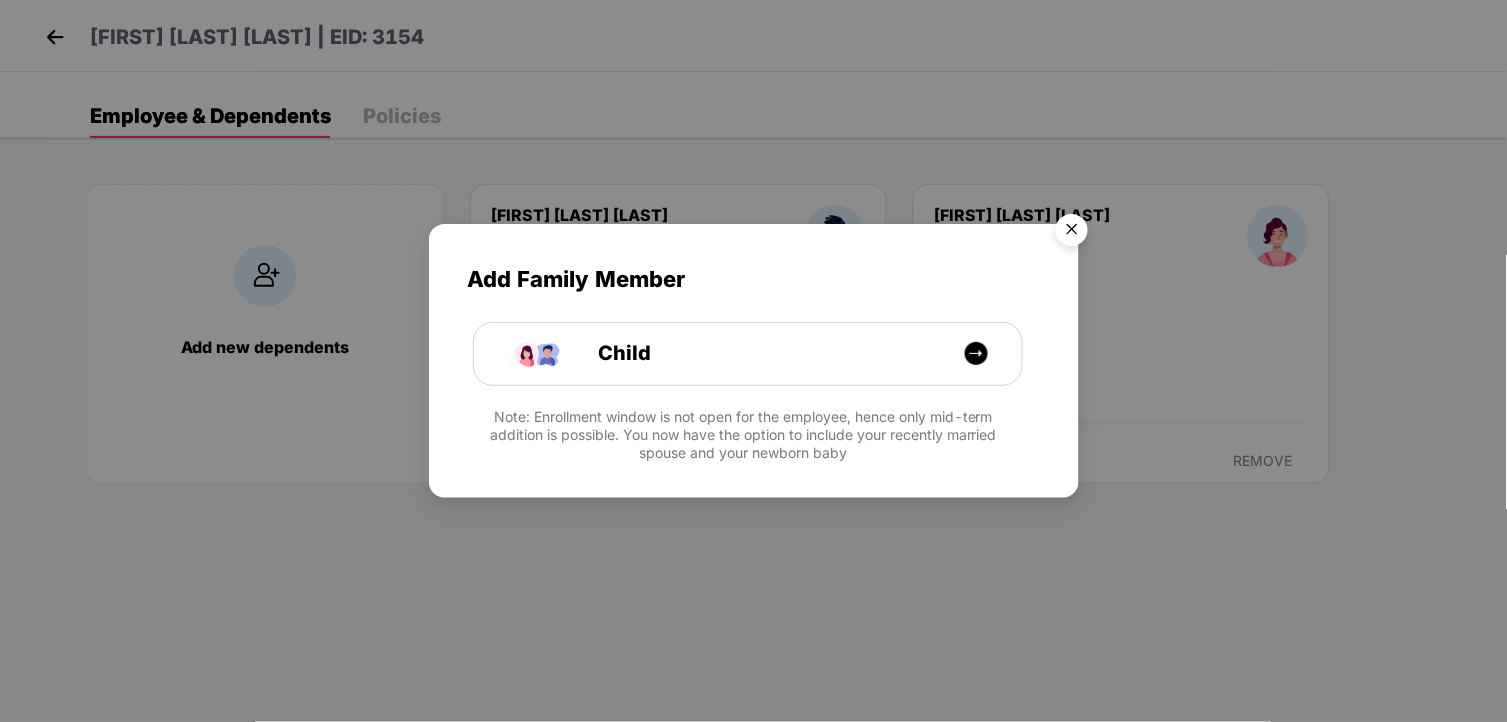click at bounding box center (1072, 233) 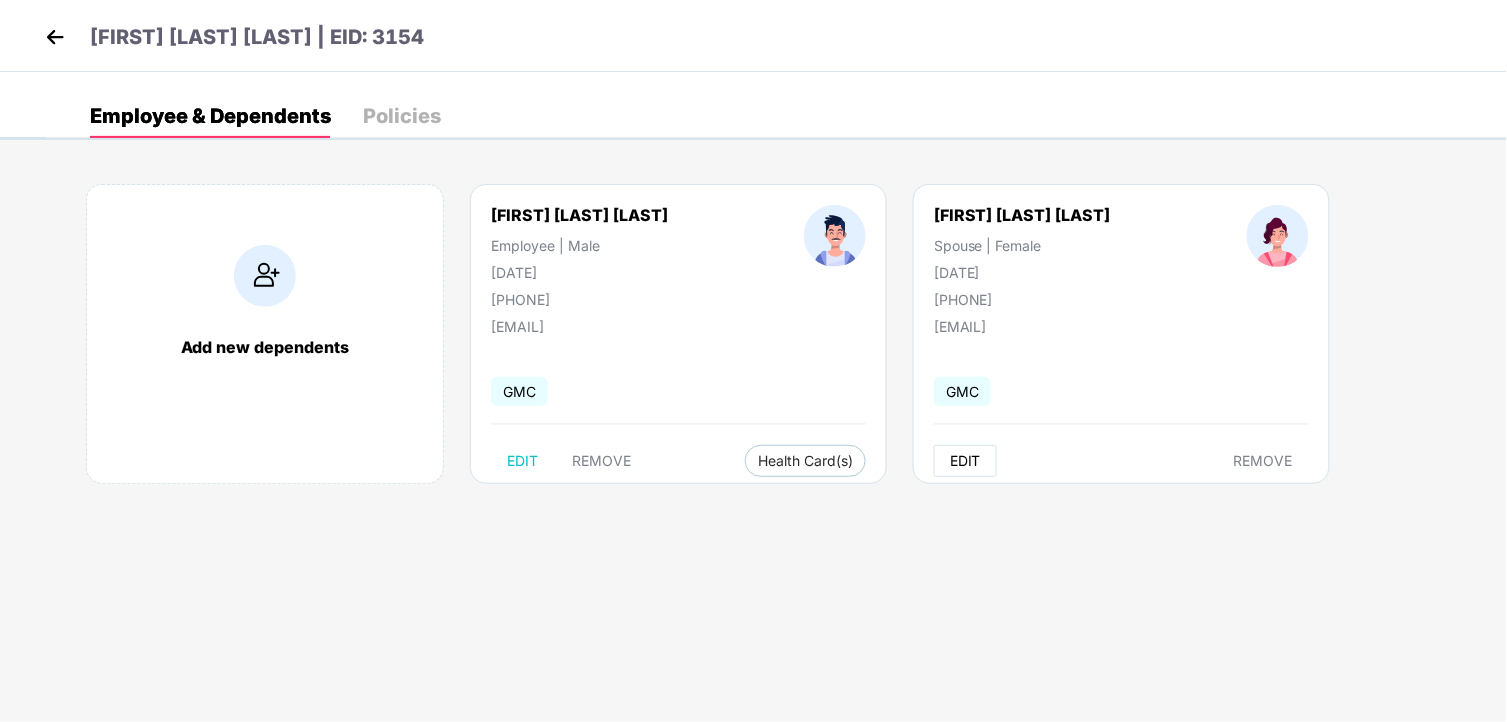 click on "EDIT" at bounding box center [965, 461] 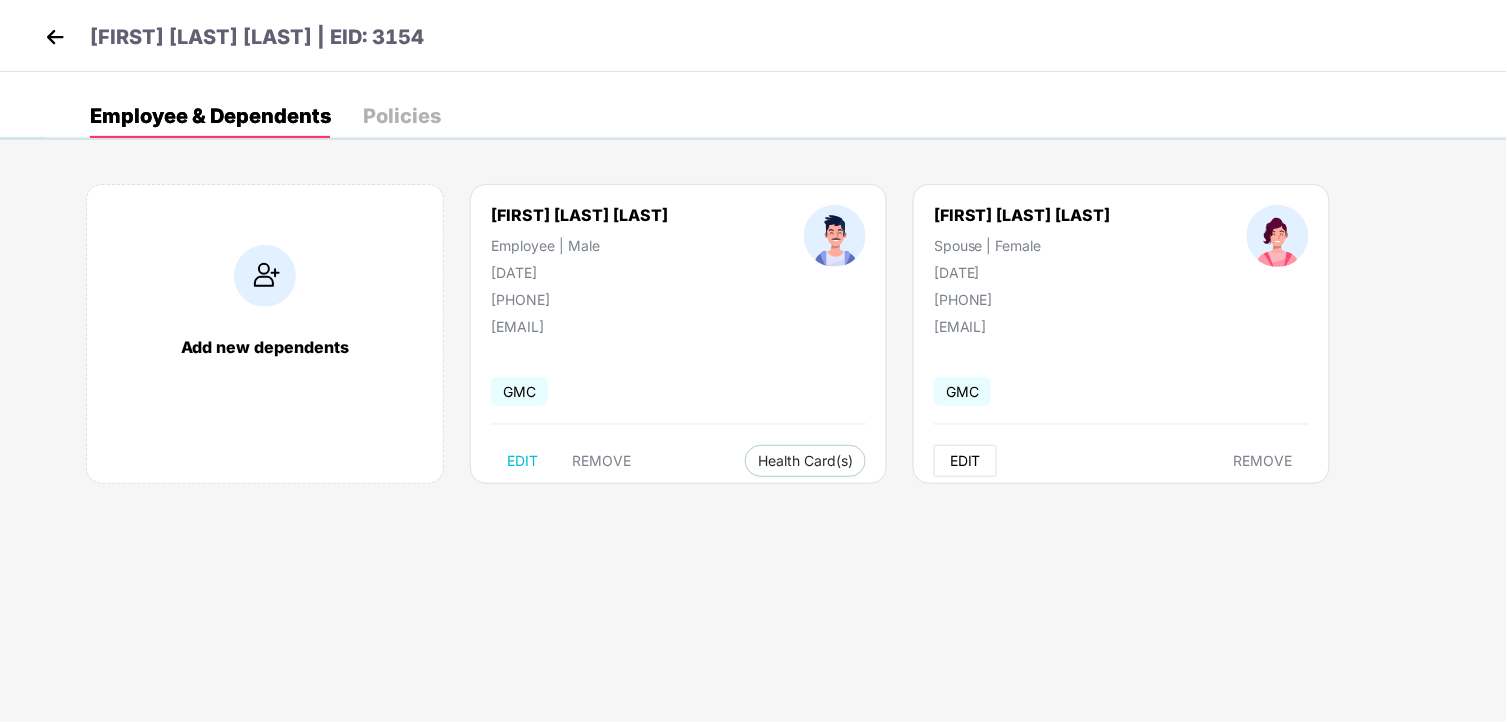 select on "******" 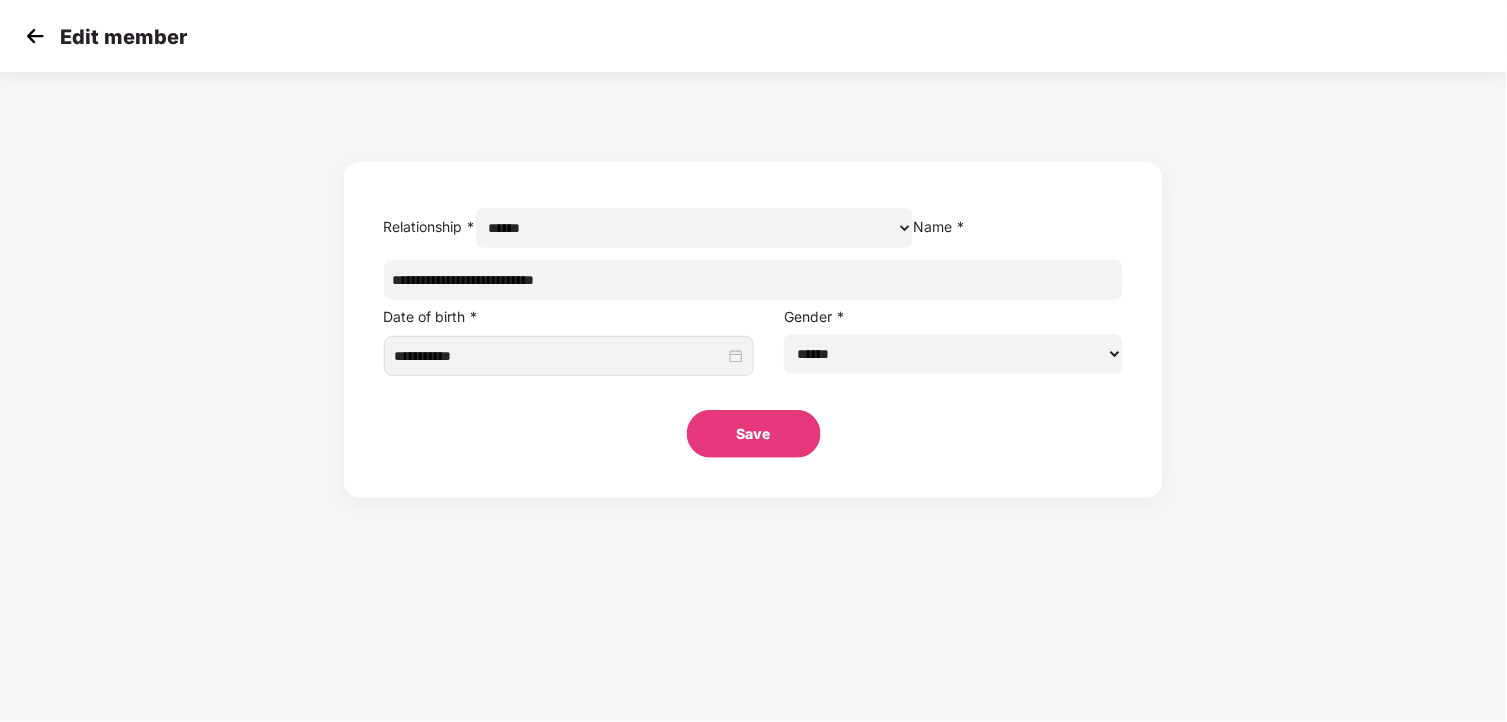 drag, startPoint x: 774, startPoint y: 323, endPoint x: 427, endPoint y: 323, distance: 347 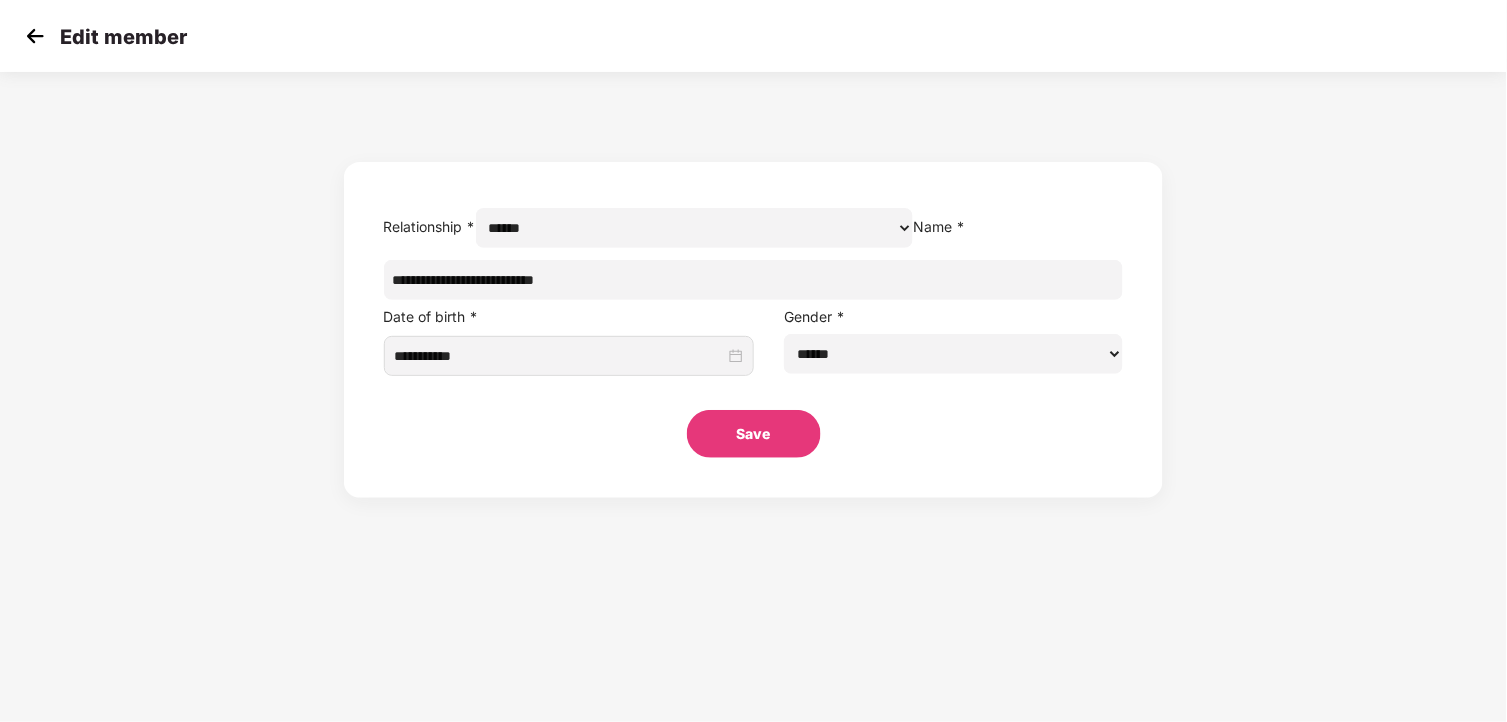 paste 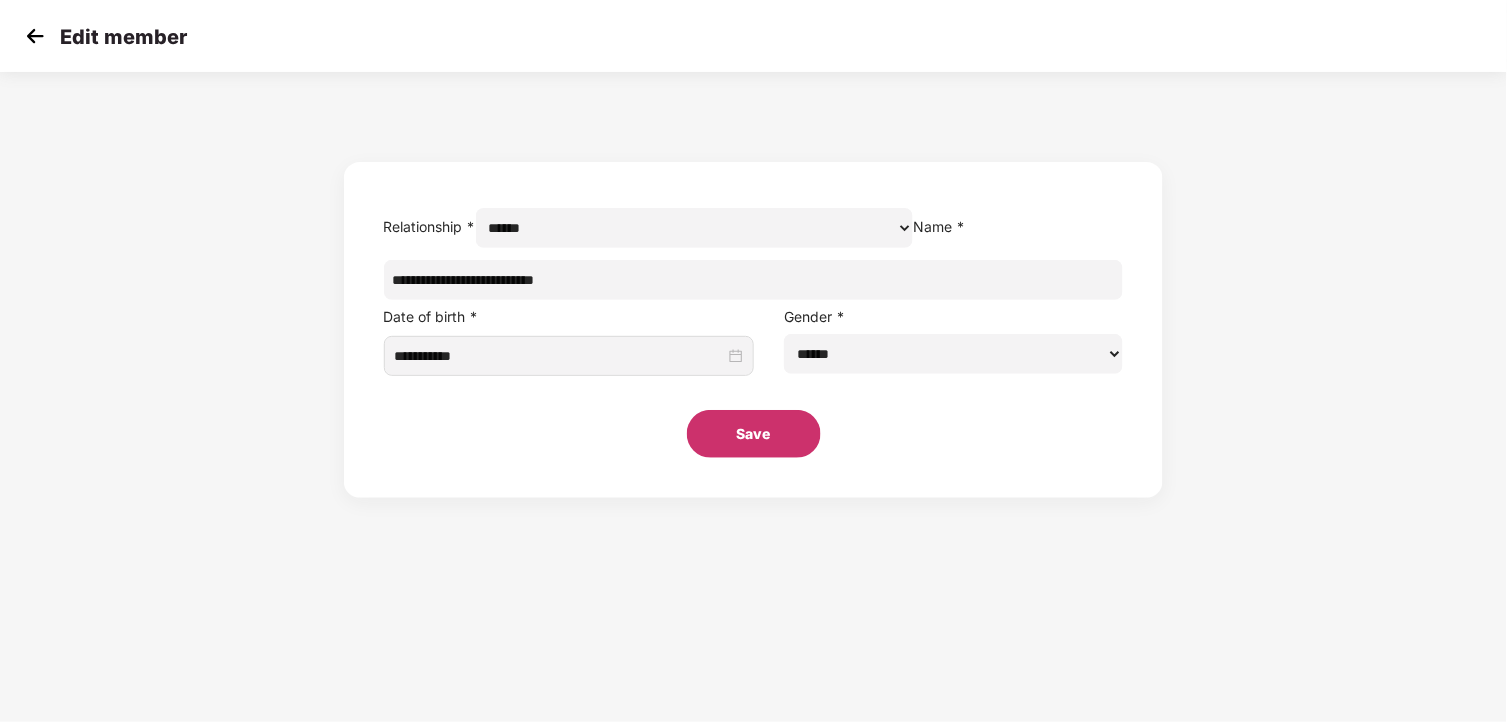 type on "**********" 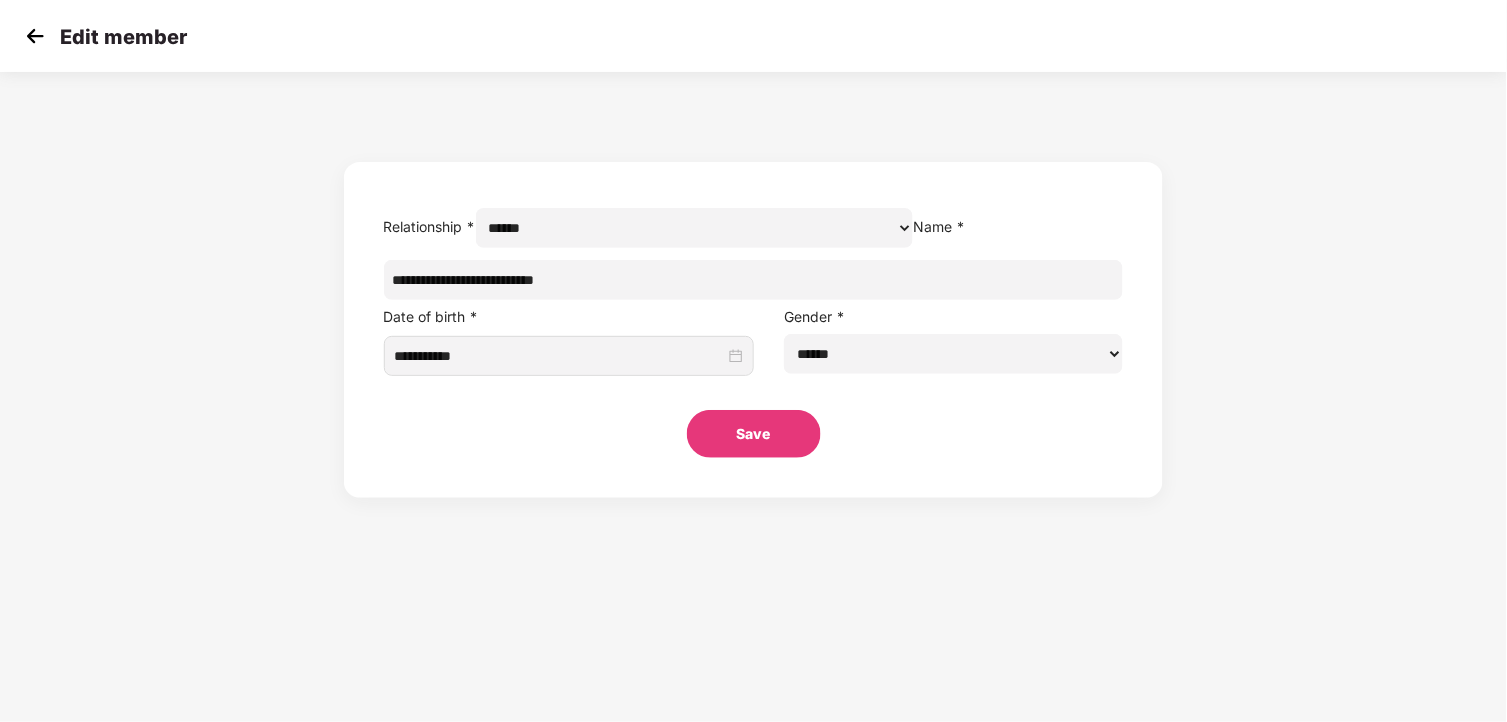 click on "Save" at bounding box center (754, 434) 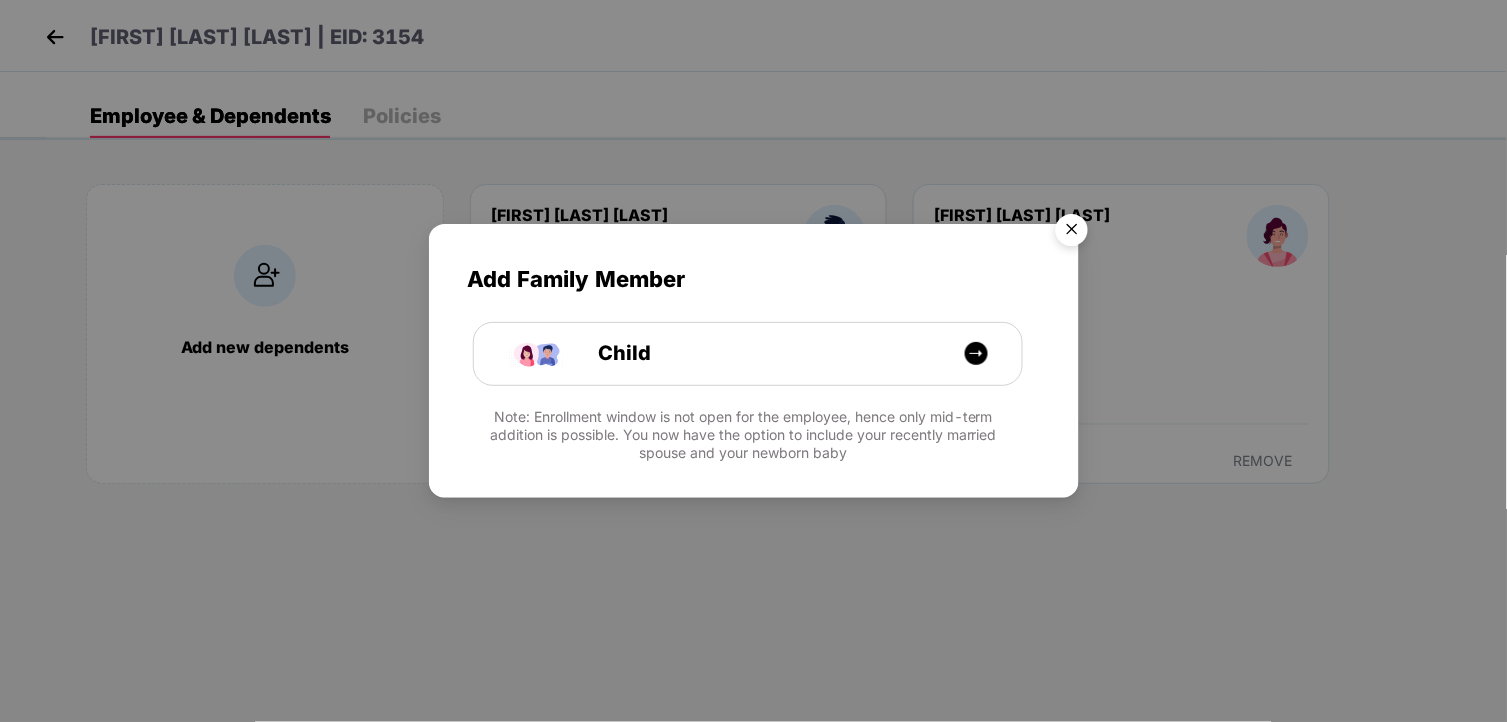 click at bounding box center [1072, 233] 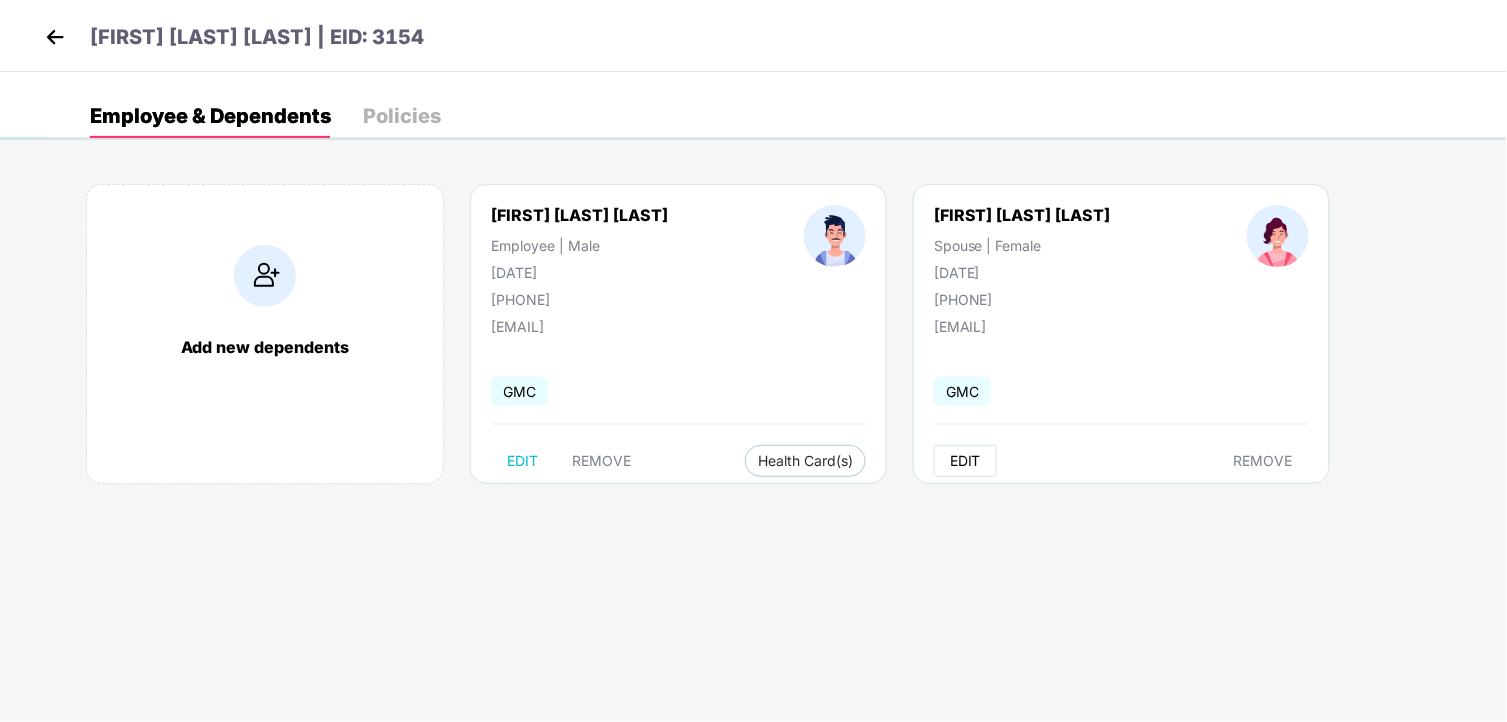 click on "EDIT" at bounding box center [965, 461] 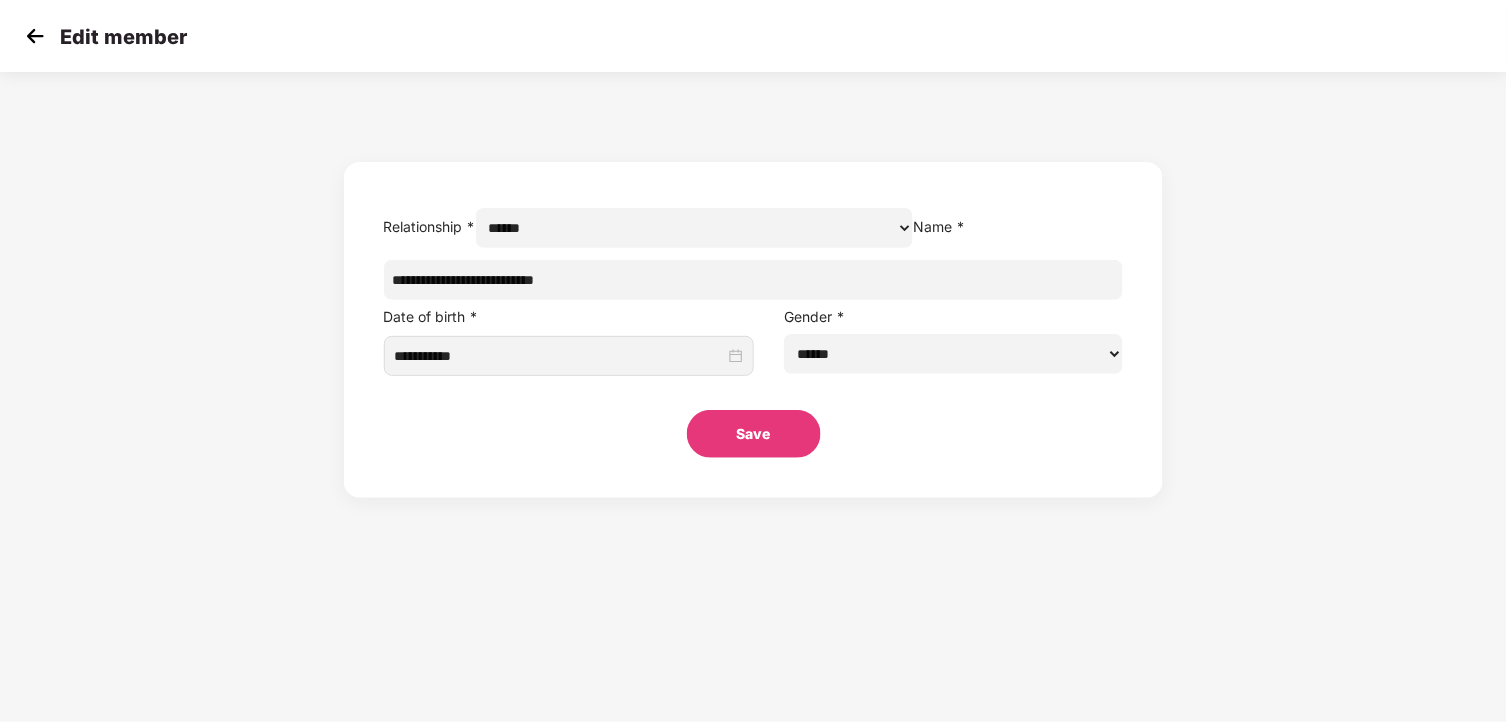click on "**********" at bounding box center (754, 280) 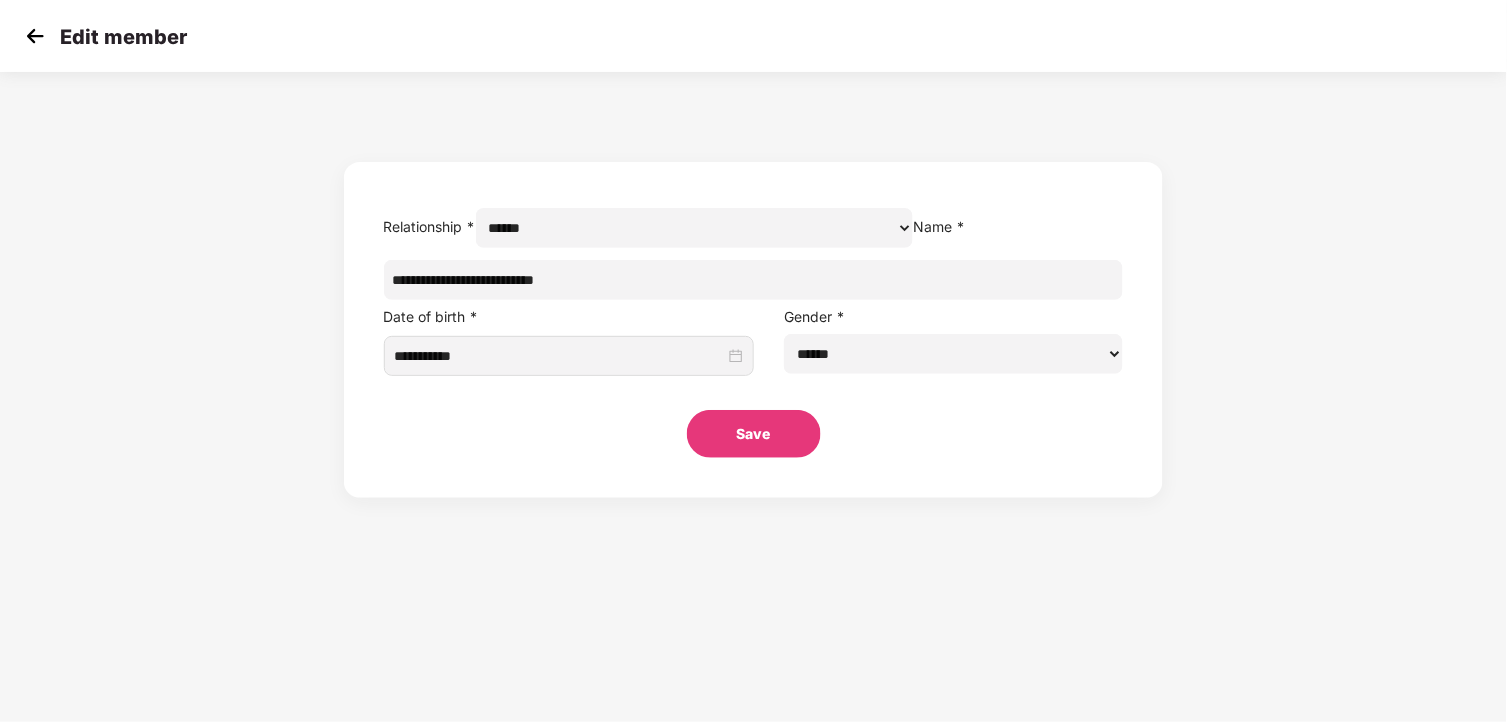 drag, startPoint x: 810, startPoint y: 315, endPoint x: 315, endPoint y: 315, distance: 495 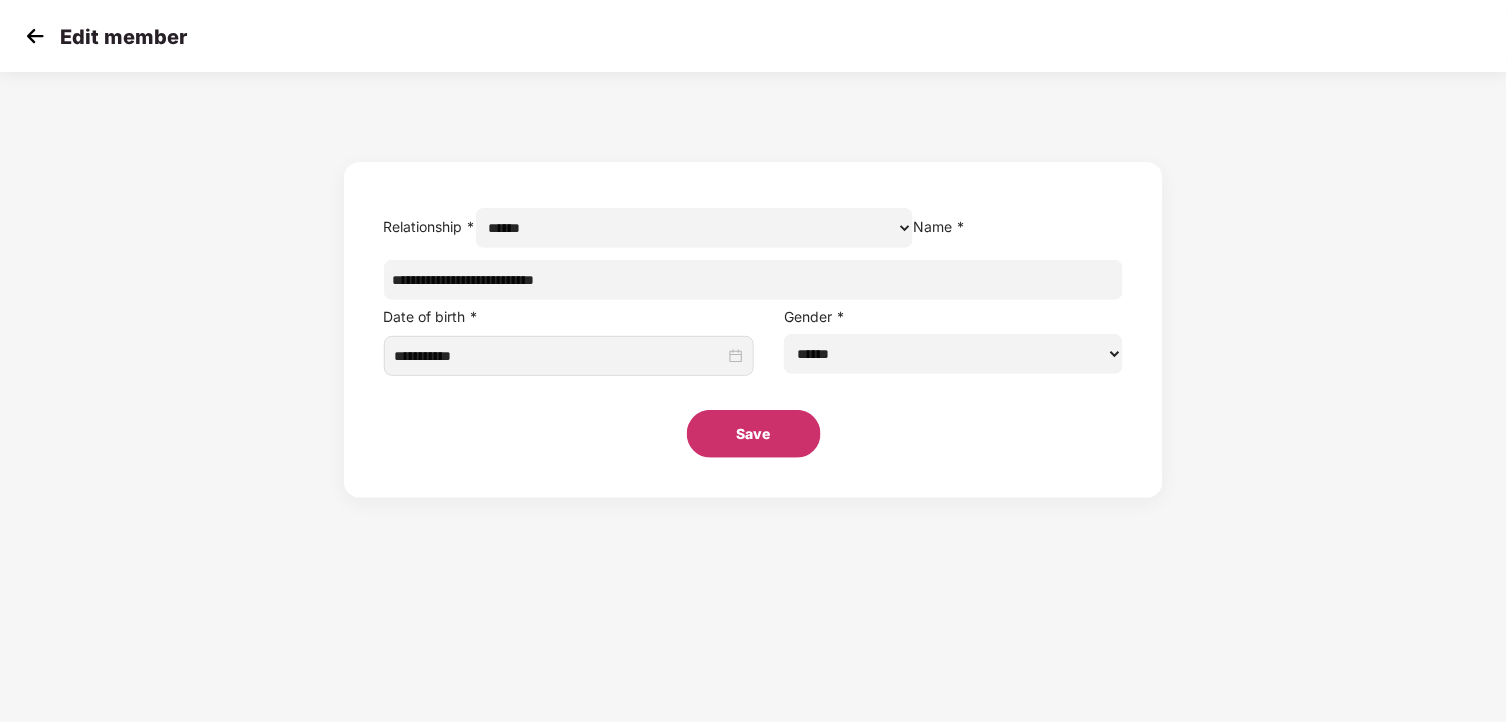 type on "**********" 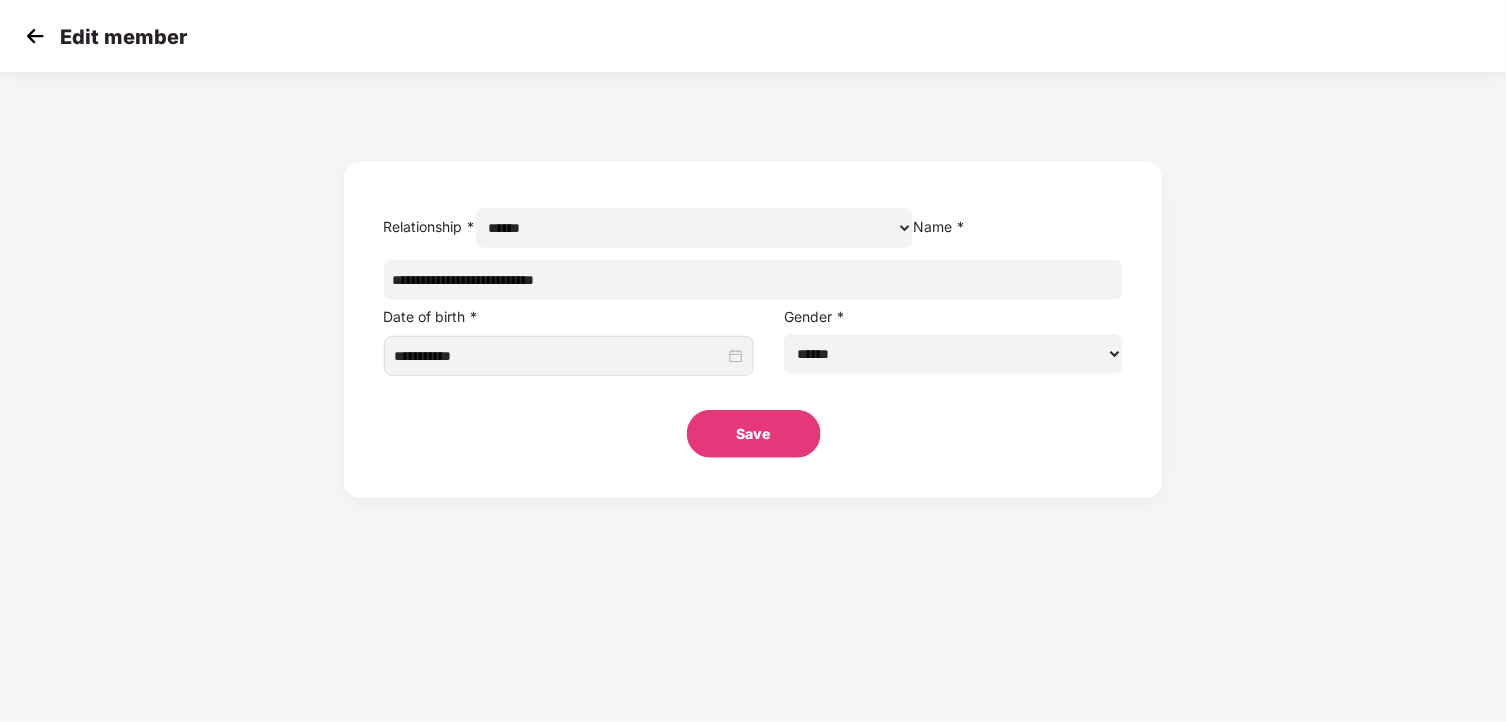 drag, startPoint x: 770, startPoint y: 477, endPoint x: 748, endPoint y: 481, distance: 22.36068 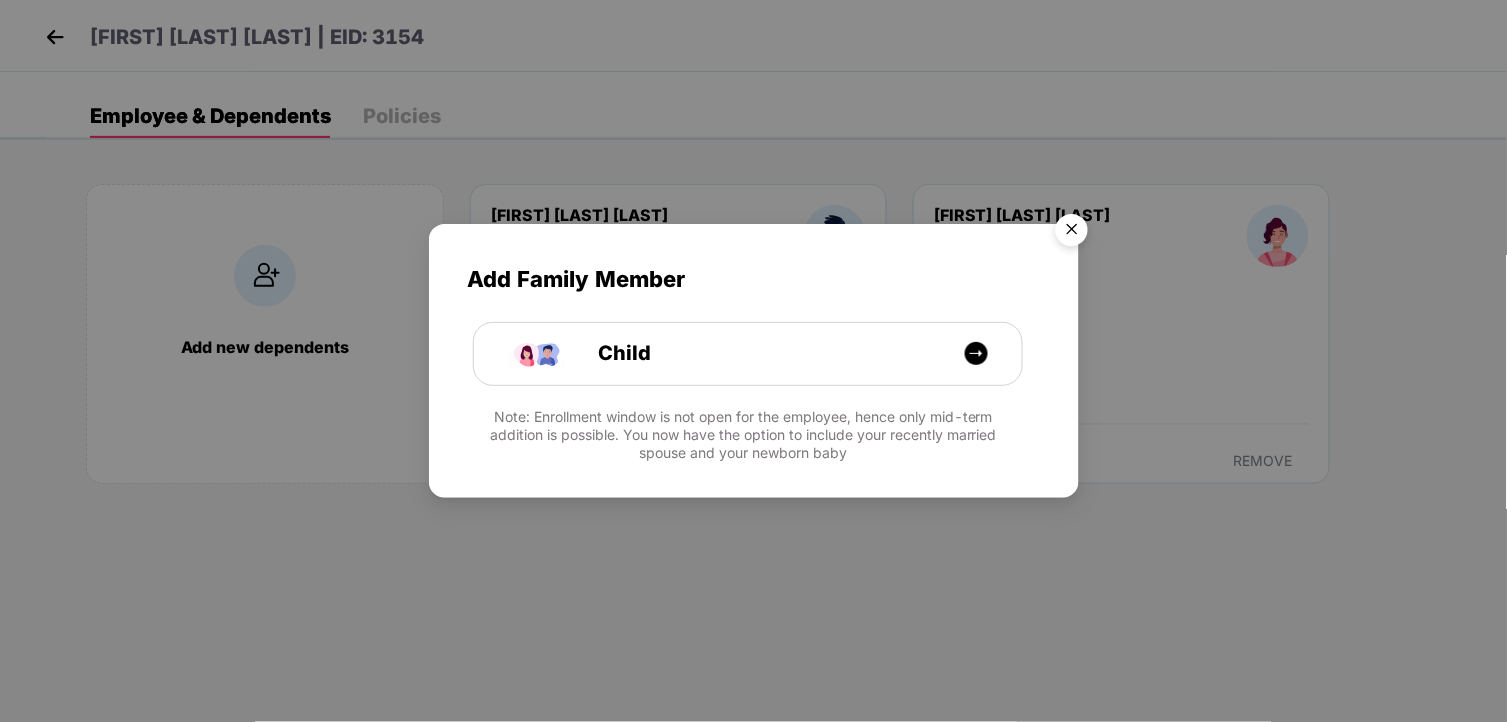click at bounding box center [1072, 233] 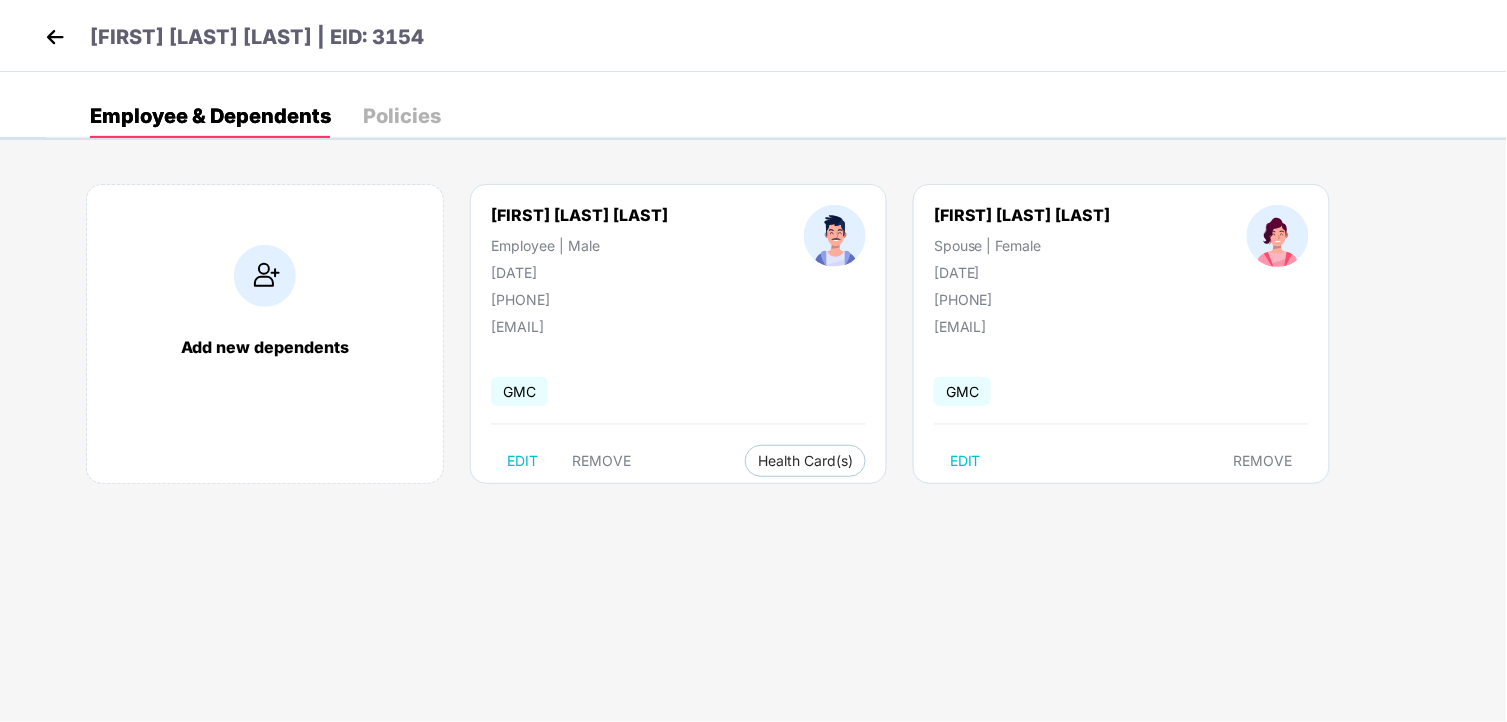 click at bounding box center (55, 37) 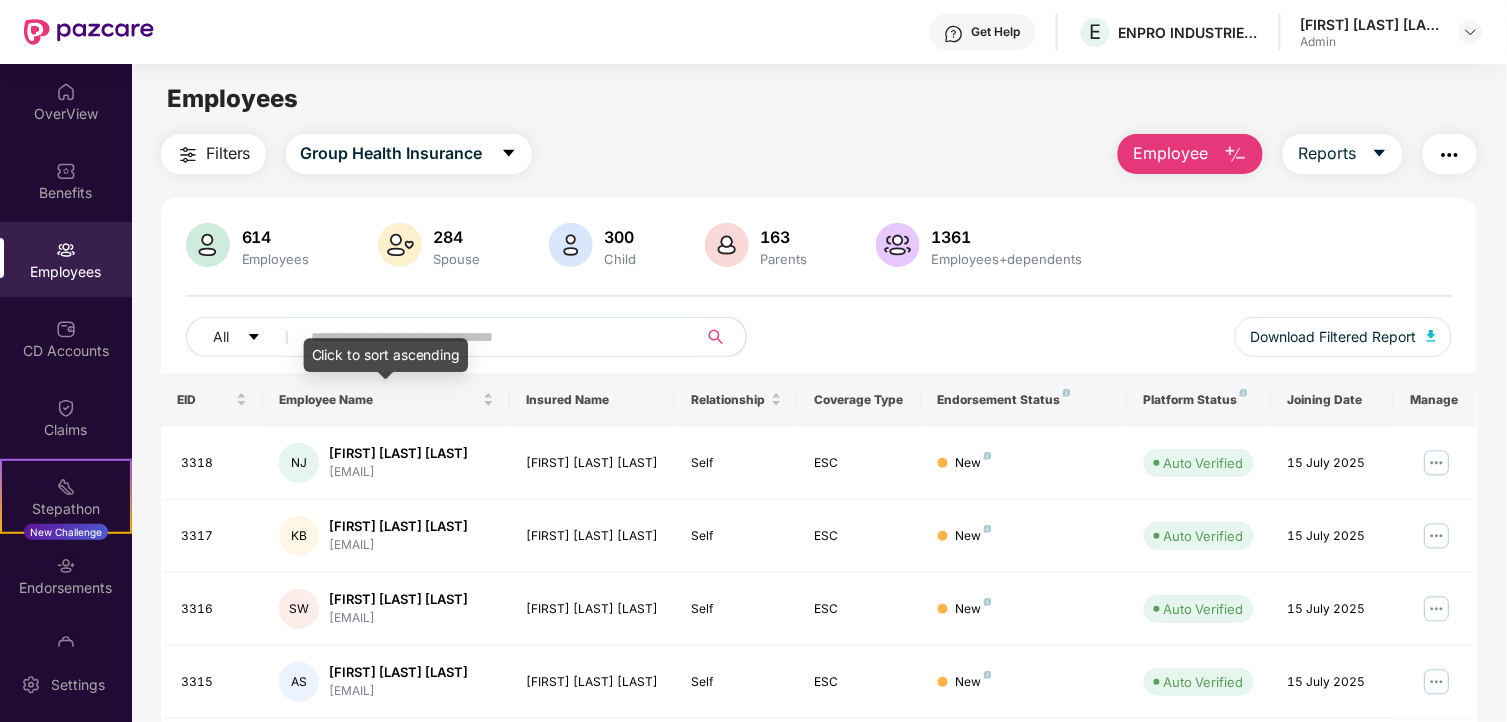 click at bounding box center [491, 337] 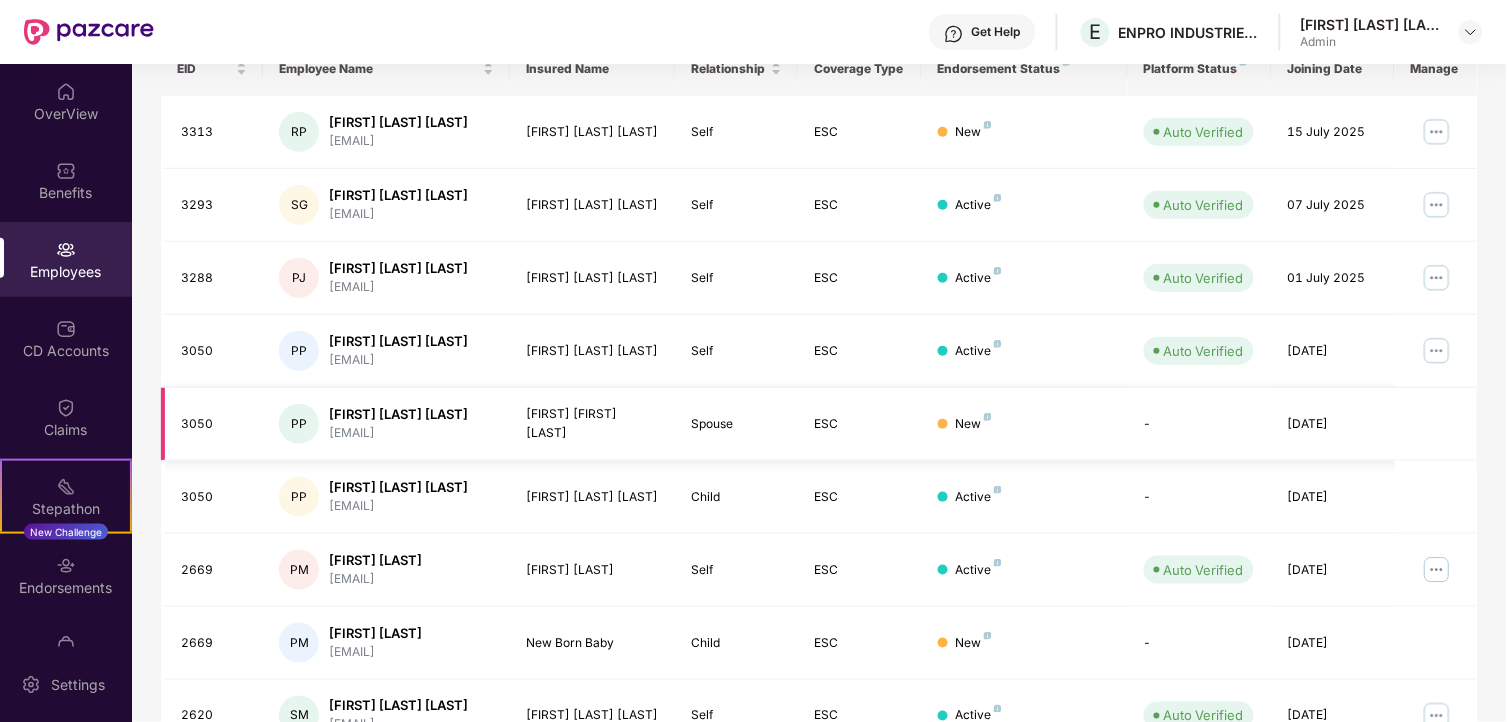 scroll, scrollTop: 333, scrollLeft: 0, axis: vertical 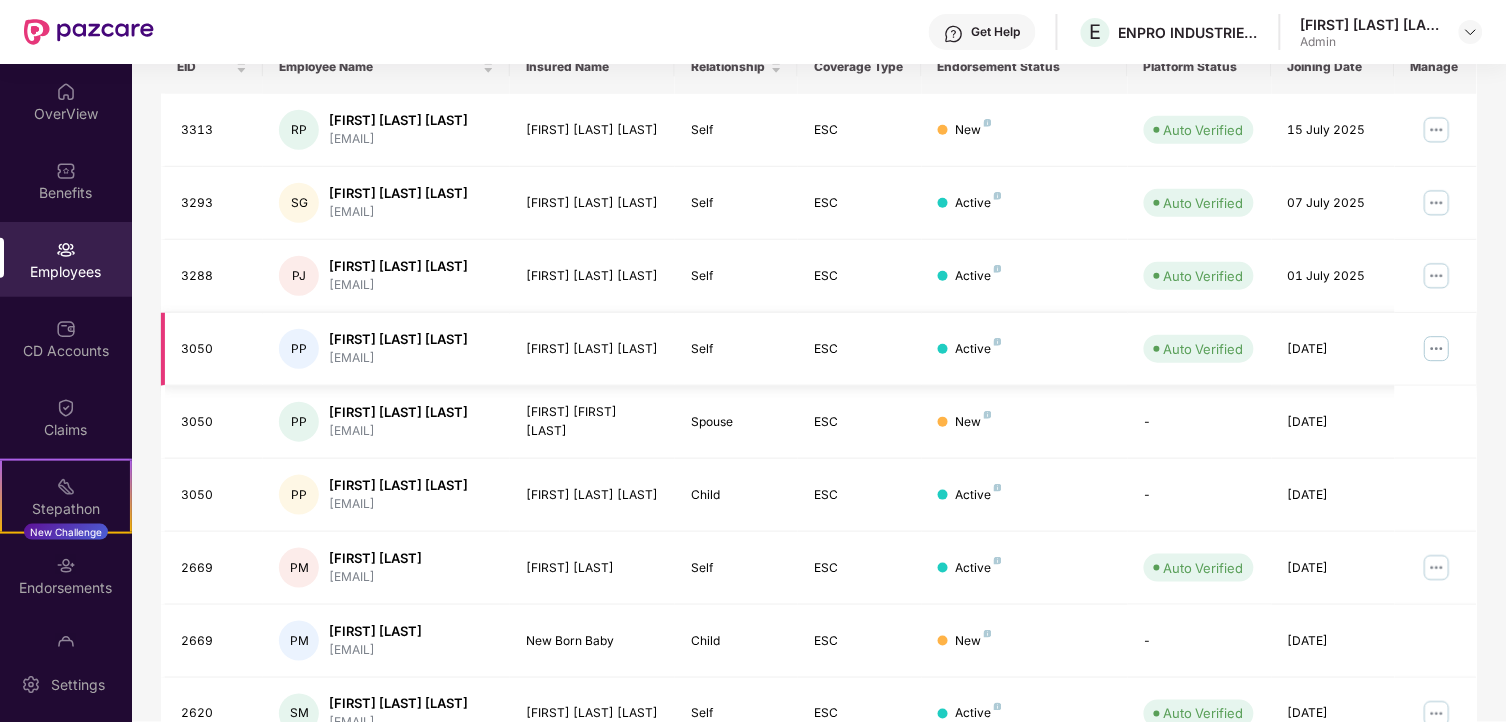 type on "******" 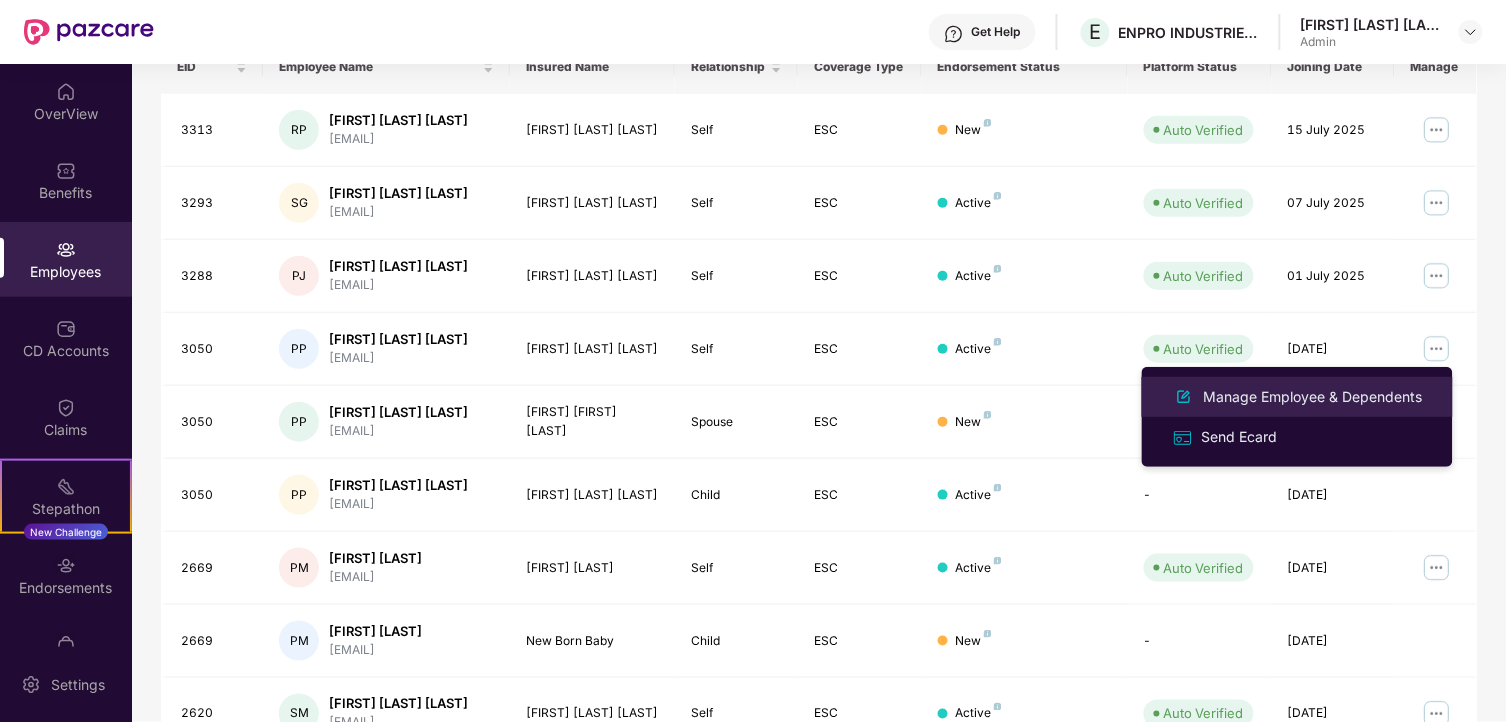 click on "Manage Employee & Dependents" at bounding box center (1313, 397) 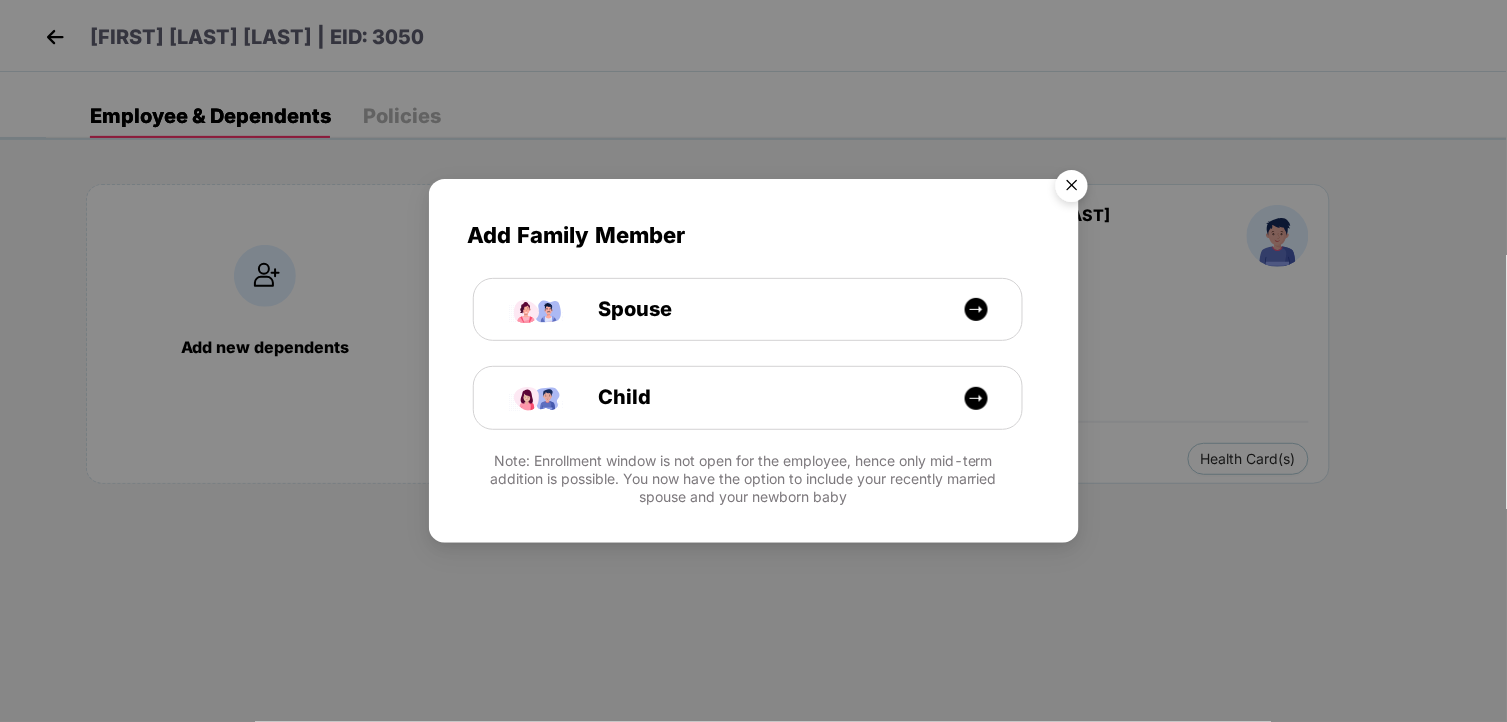 click at bounding box center (1072, 189) 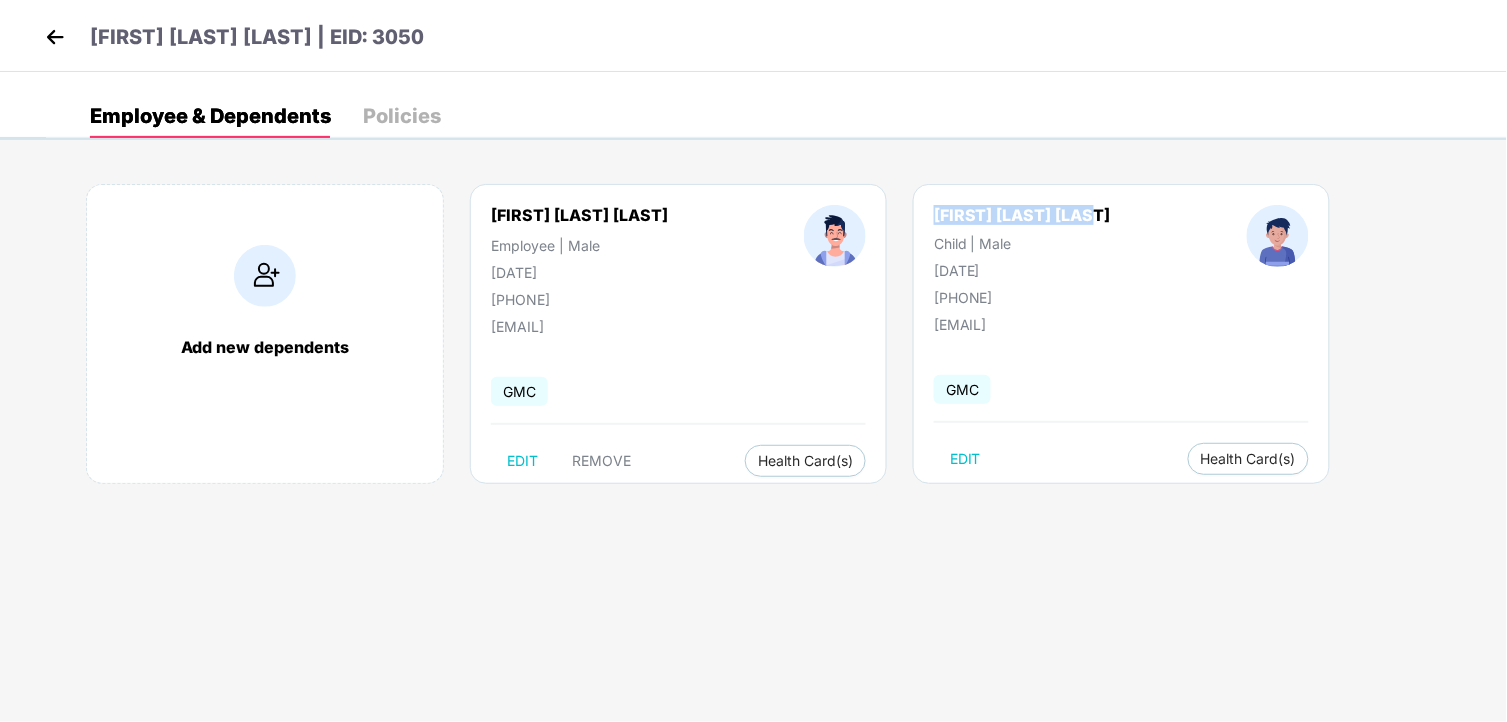 drag, startPoint x: 951, startPoint y: 212, endPoint x: 1115, endPoint y: 211, distance: 164.00305 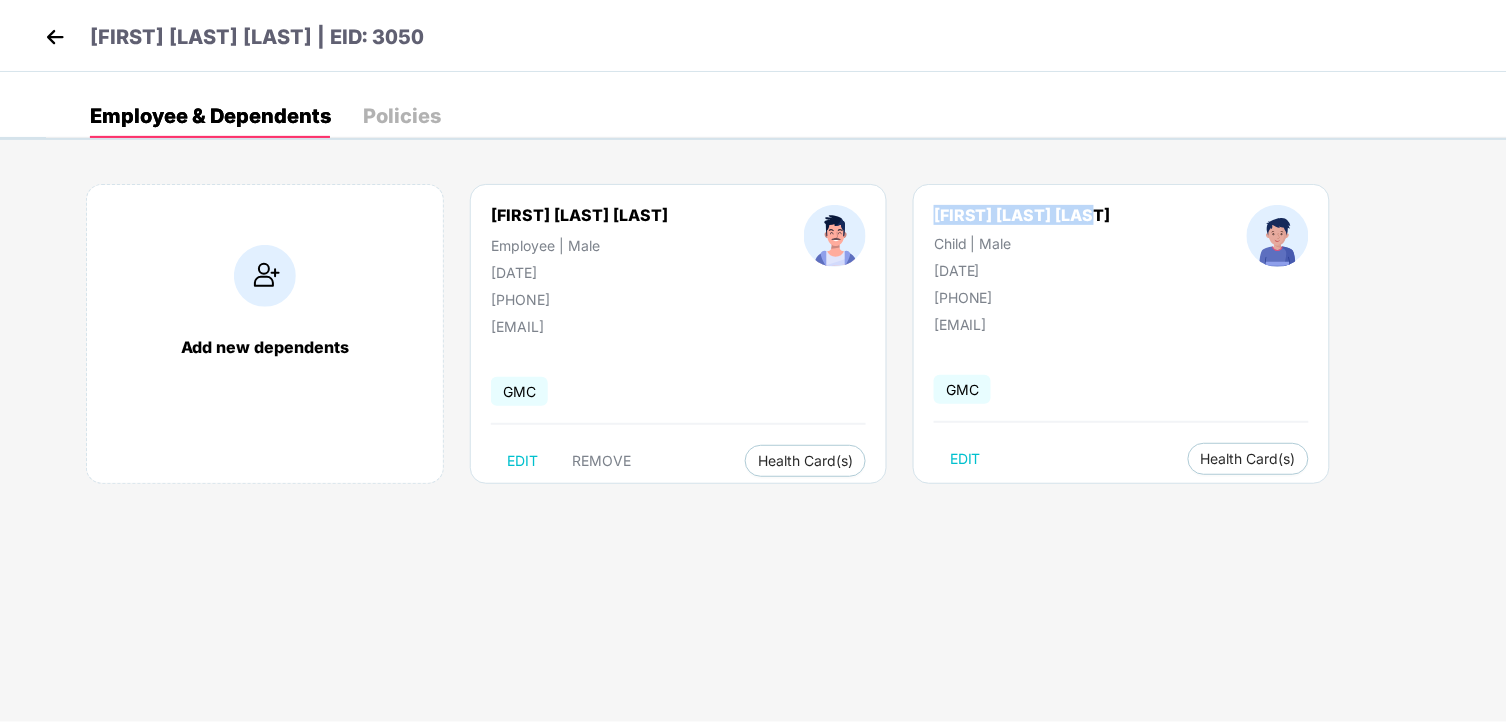click on "[FIRST] [LAST] [LAST] | EID: 3050" at bounding box center (232, 40) 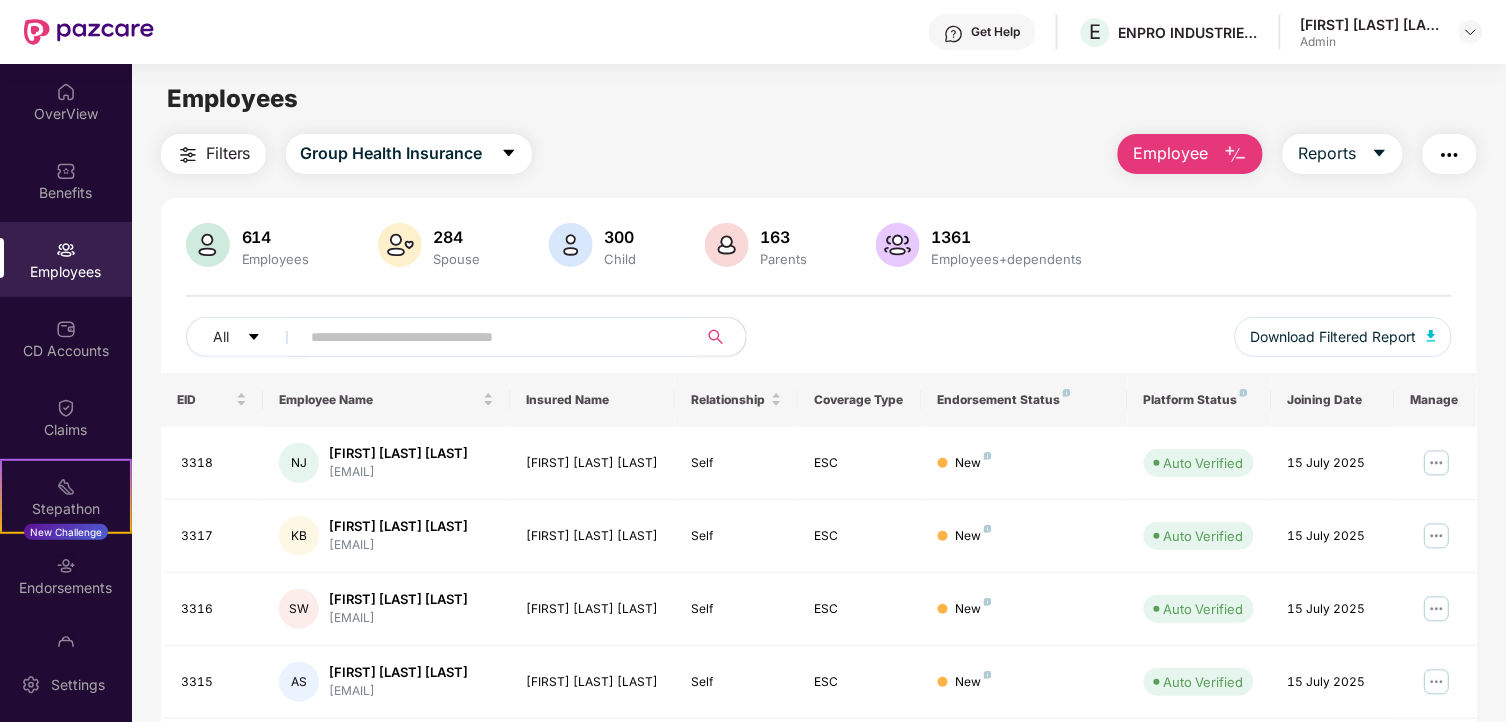 click at bounding box center [491, 337] 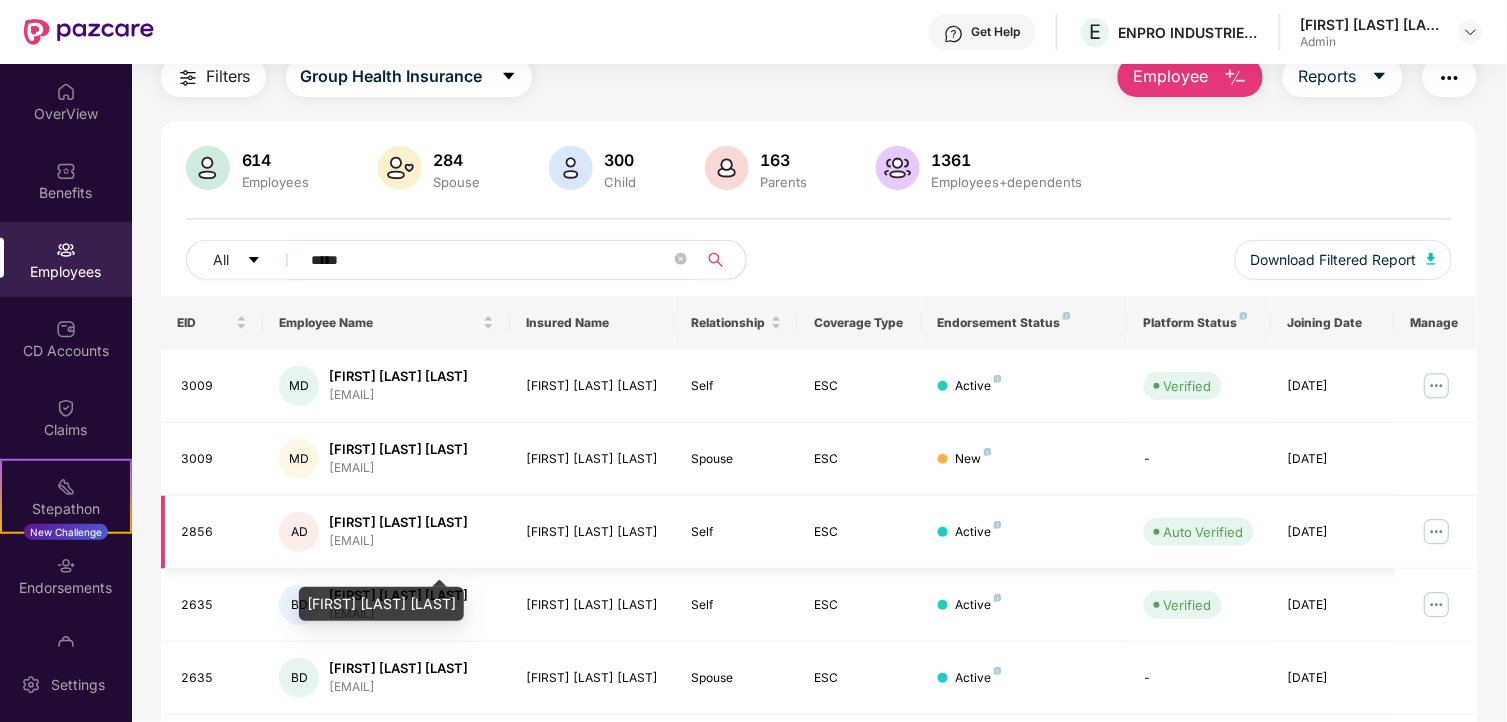 scroll, scrollTop: 111, scrollLeft: 0, axis: vertical 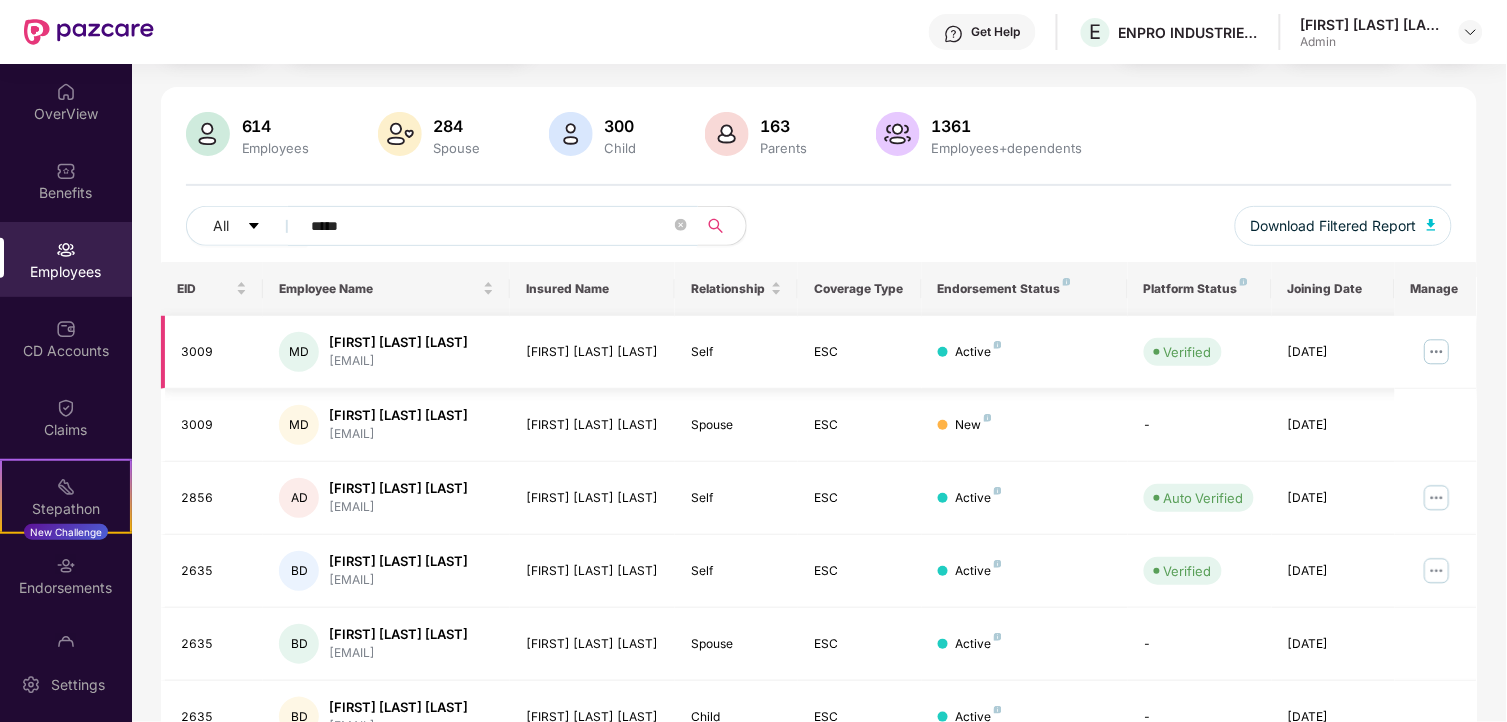 type on "*****" 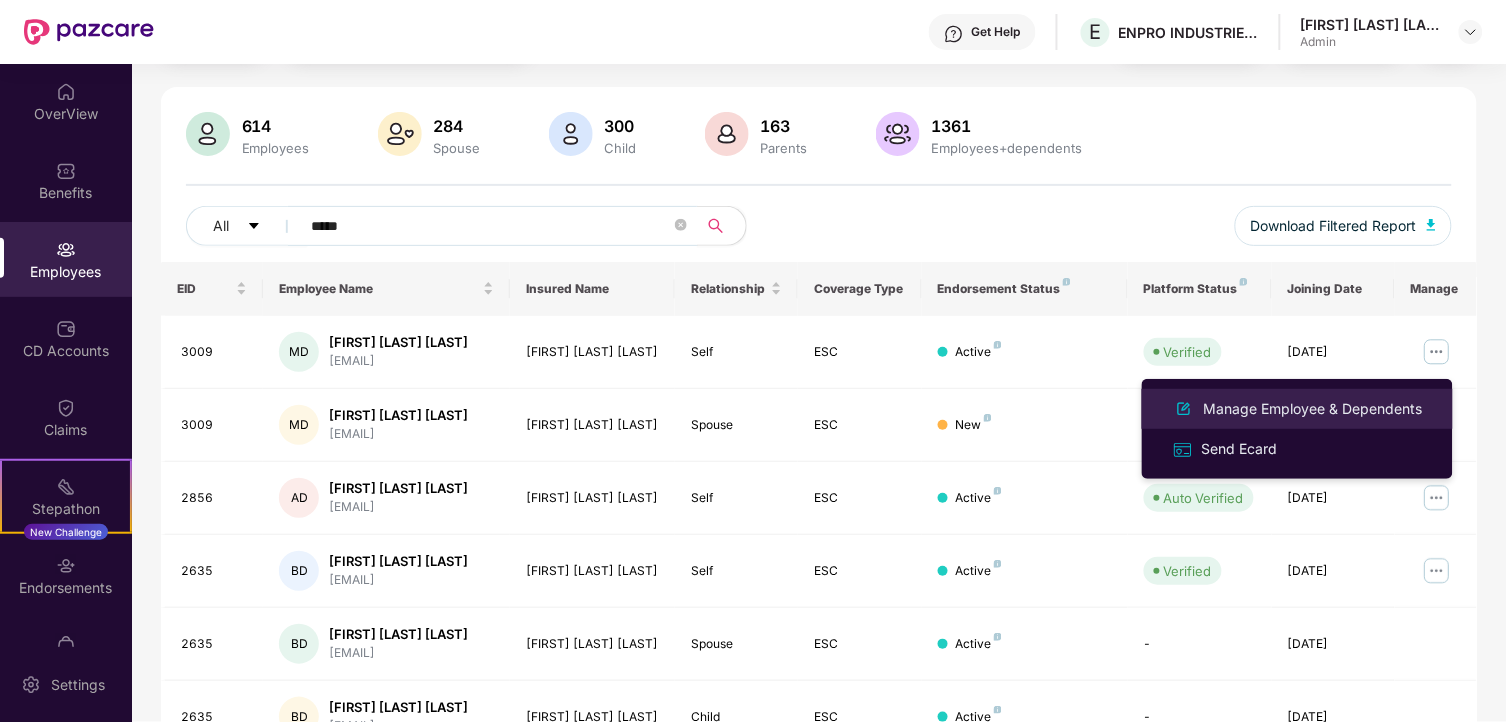 click on "Manage Employee & Dependents" at bounding box center (1313, 409) 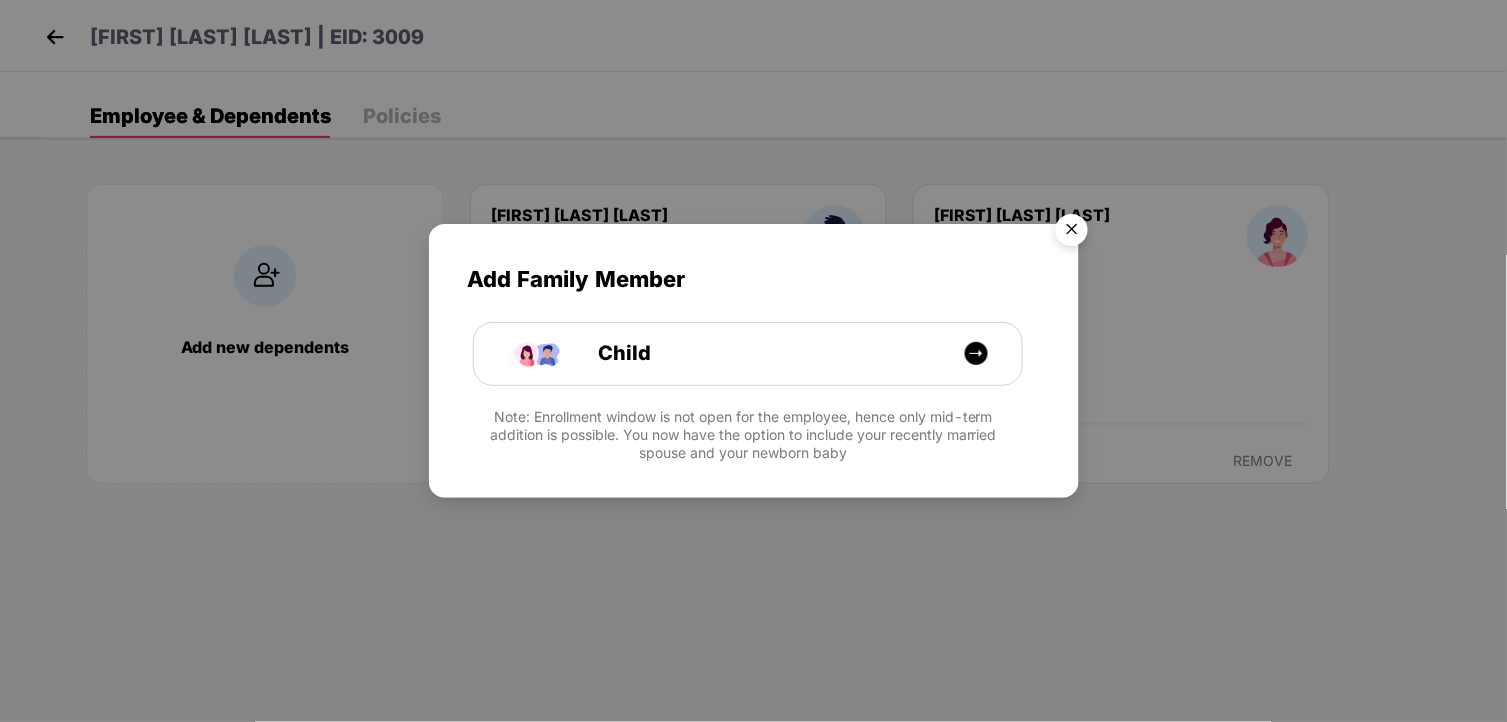 click at bounding box center (1072, 233) 